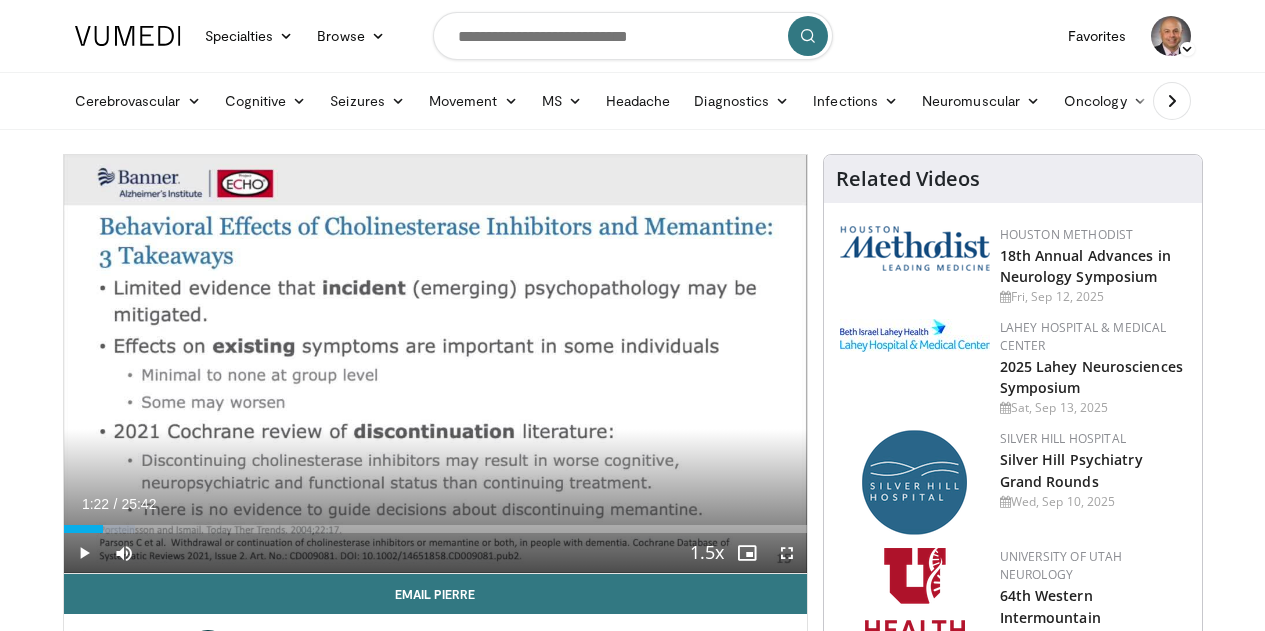 scroll, scrollTop: 150, scrollLeft: 0, axis: vertical 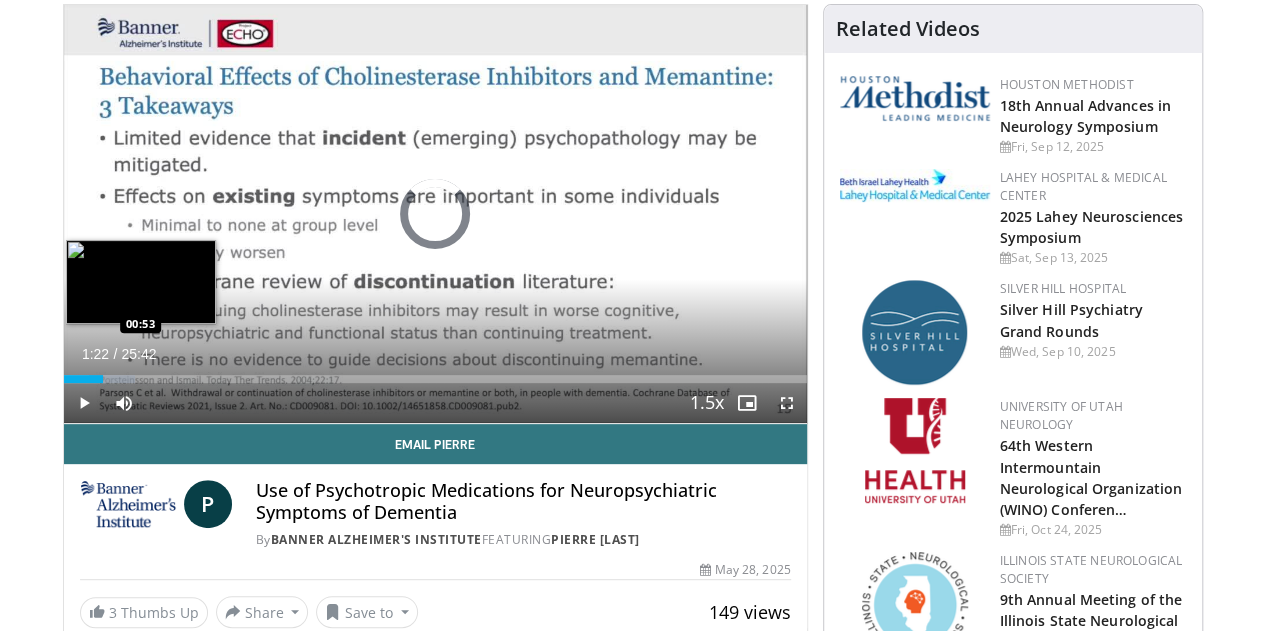 click on "01:22" at bounding box center [84, 379] 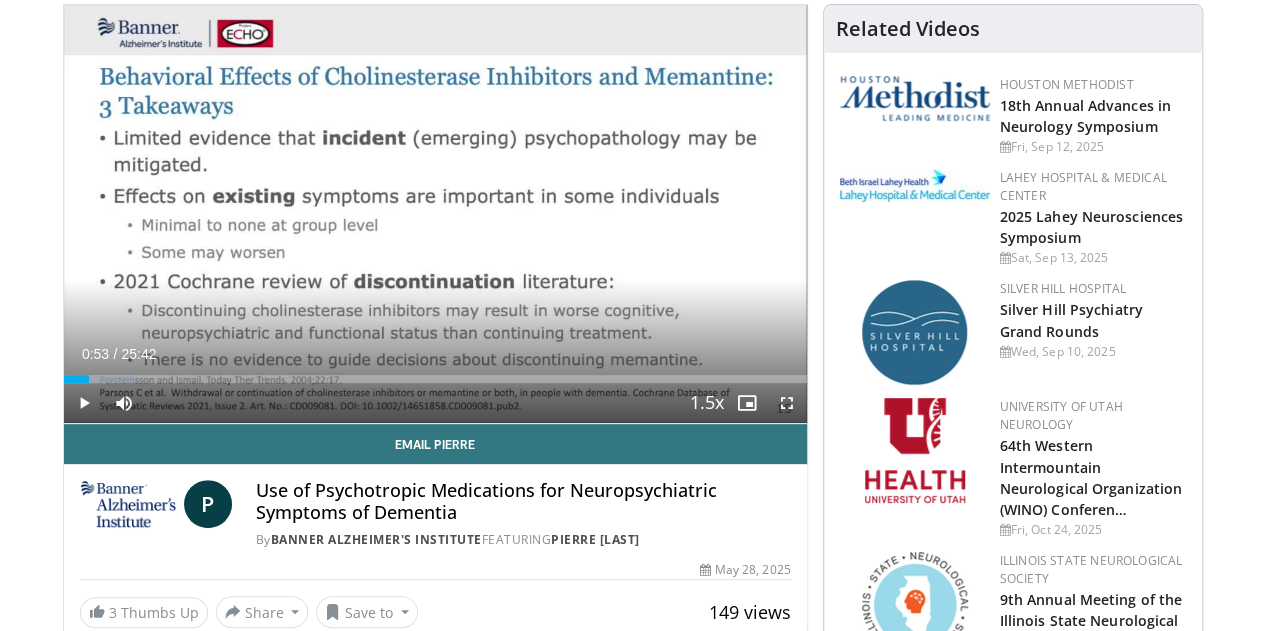 click at bounding box center (84, 403) 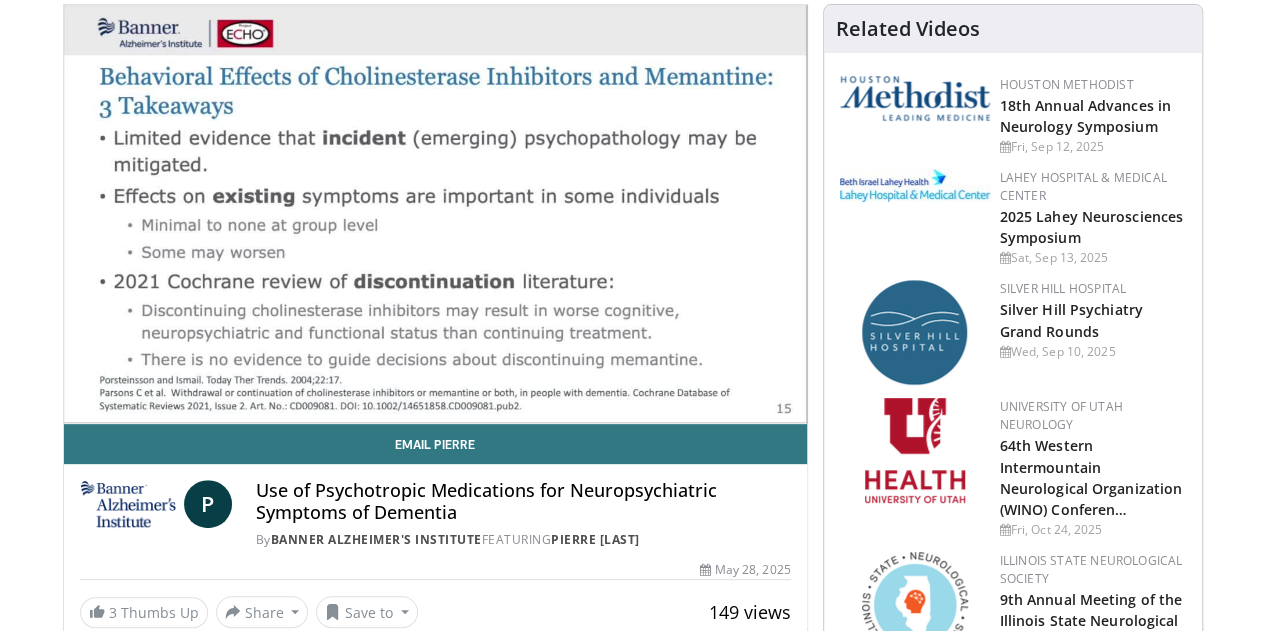 type 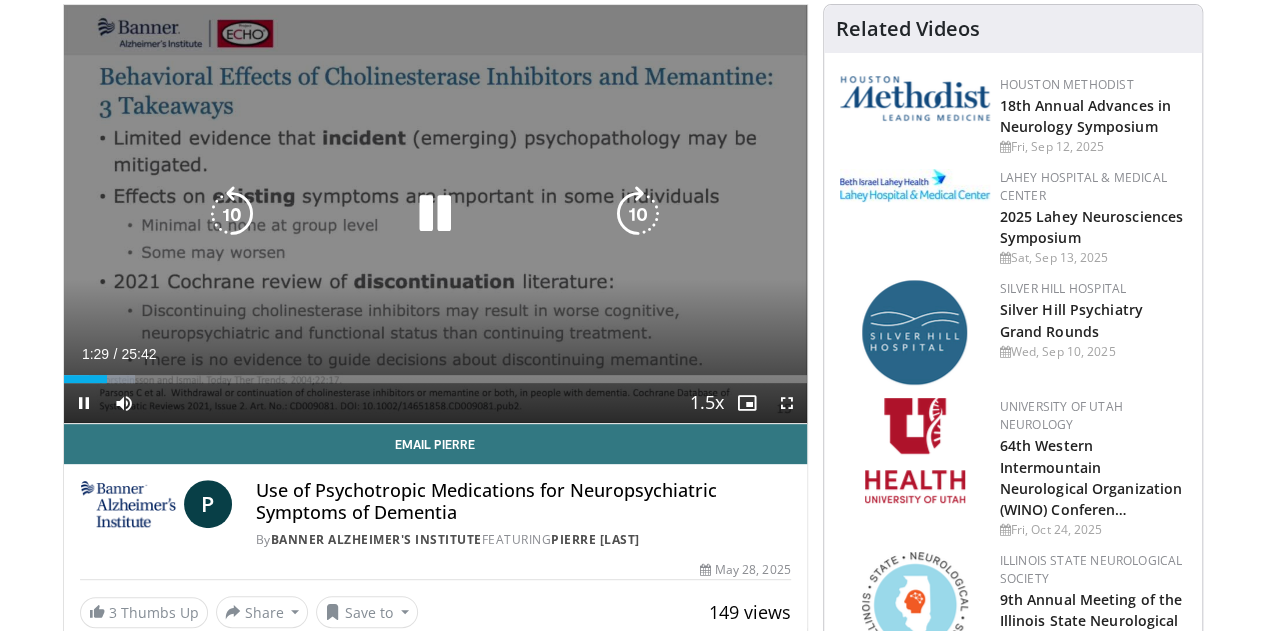 click at bounding box center [638, 214] 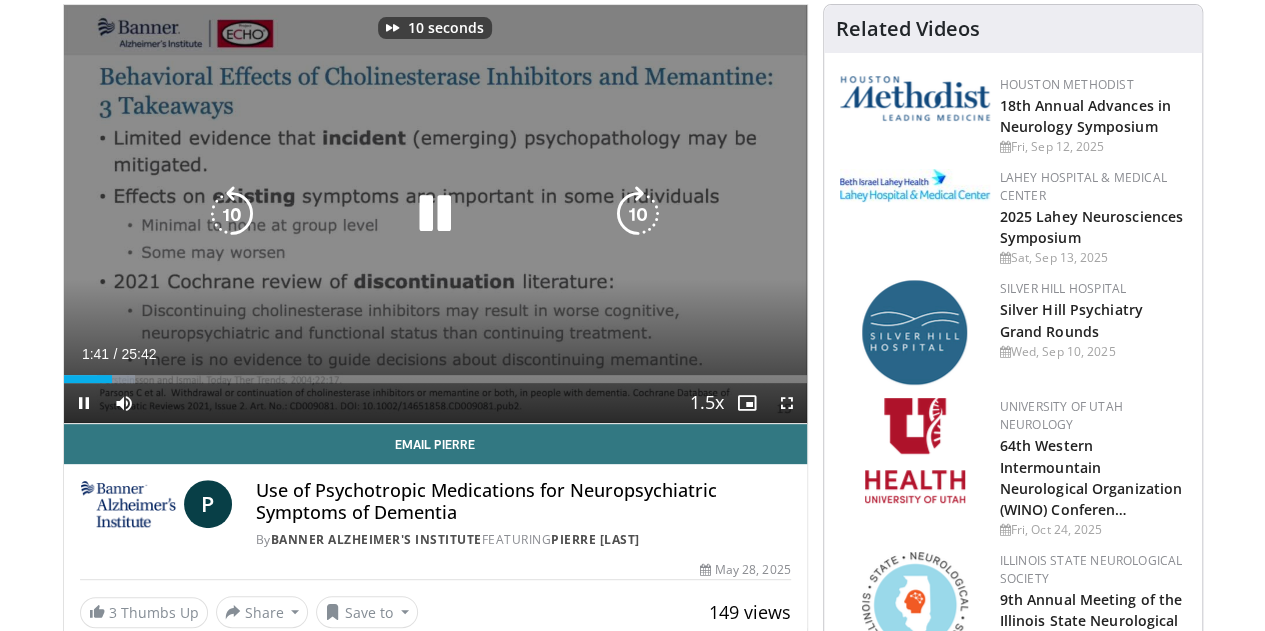 click at bounding box center (638, 214) 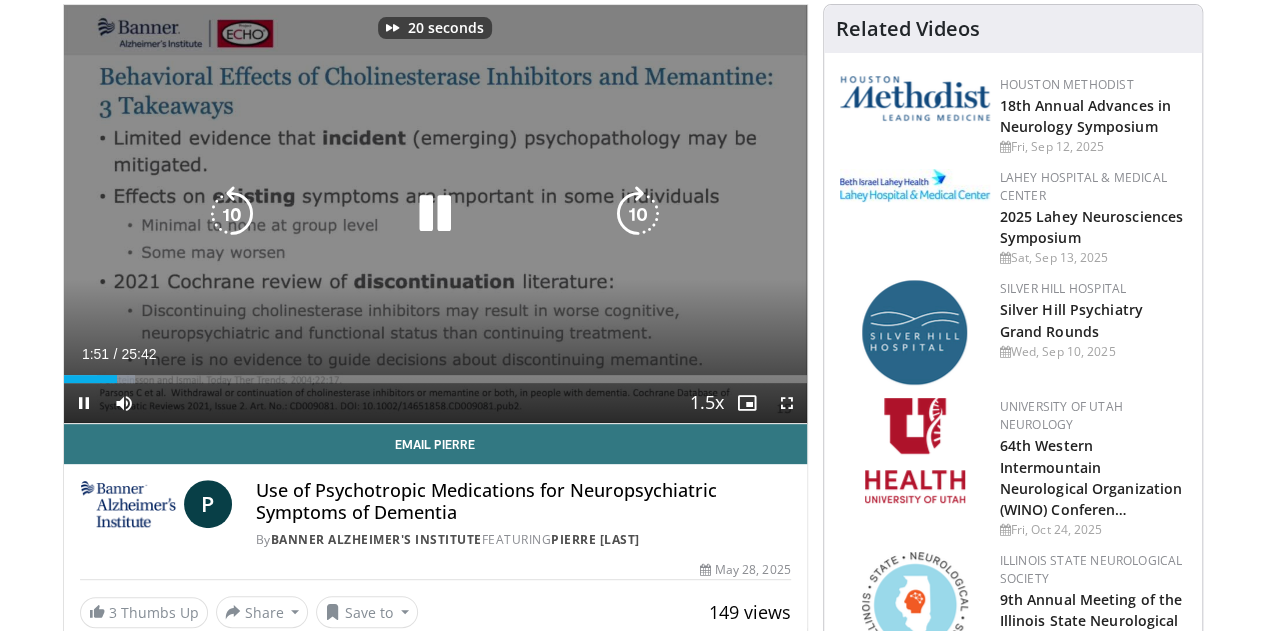 click at bounding box center [638, 214] 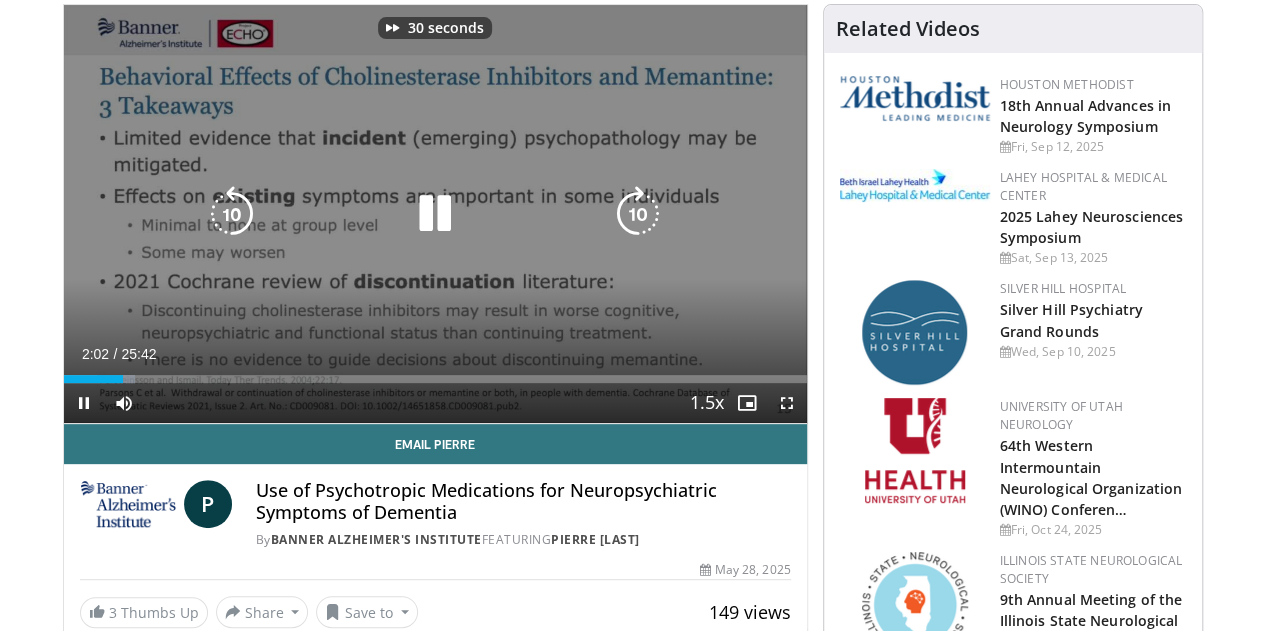 click at bounding box center (638, 214) 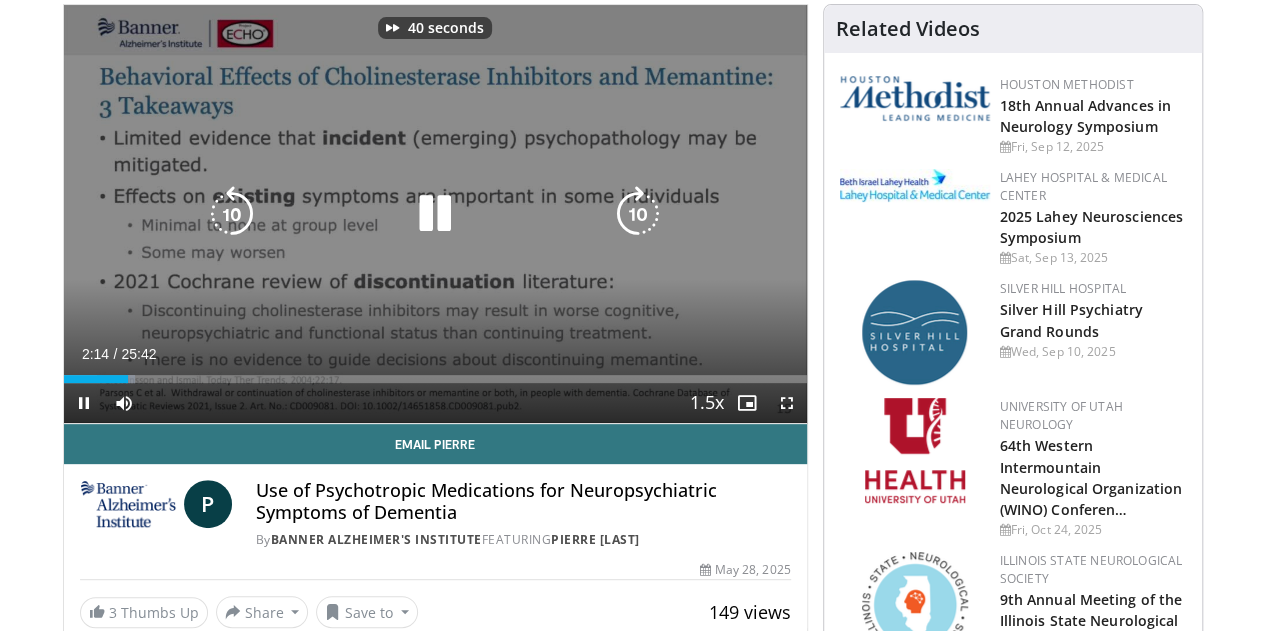 click at bounding box center (638, 214) 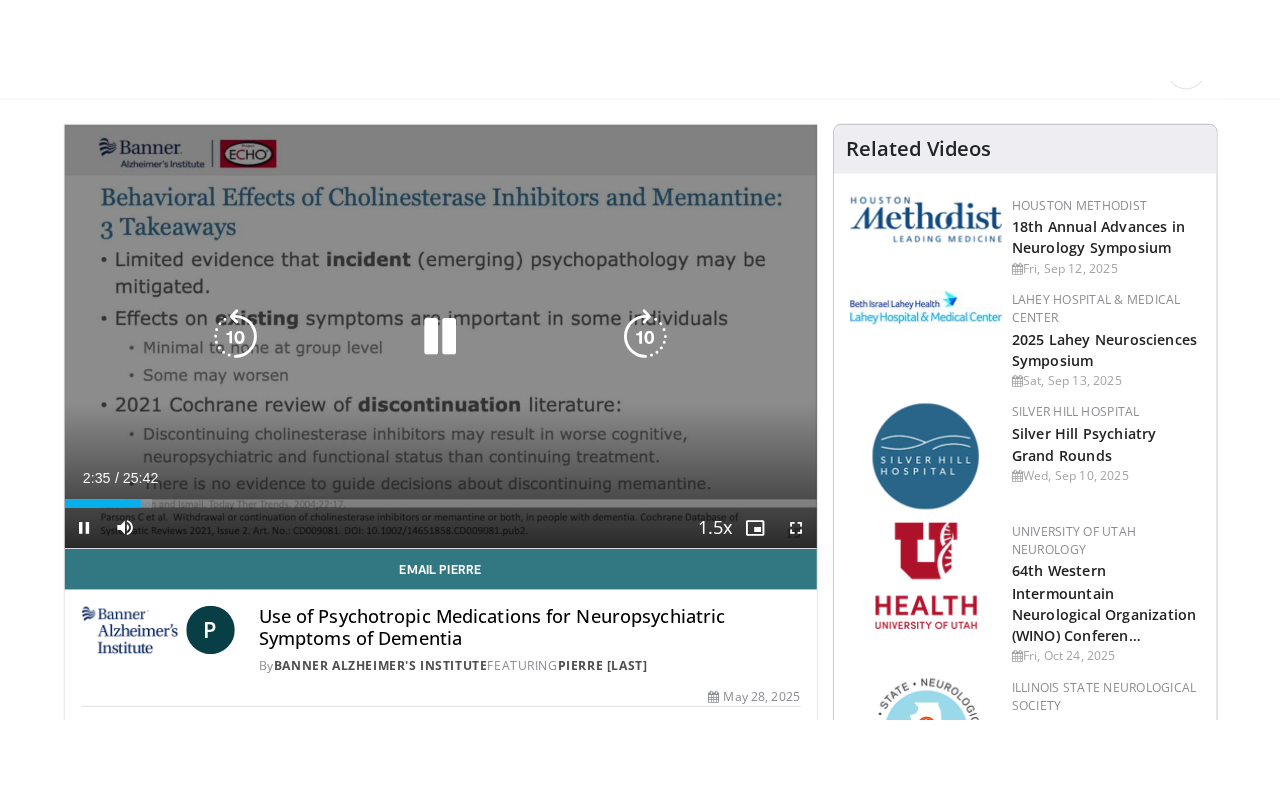 scroll, scrollTop: 113, scrollLeft: 0, axis: vertical 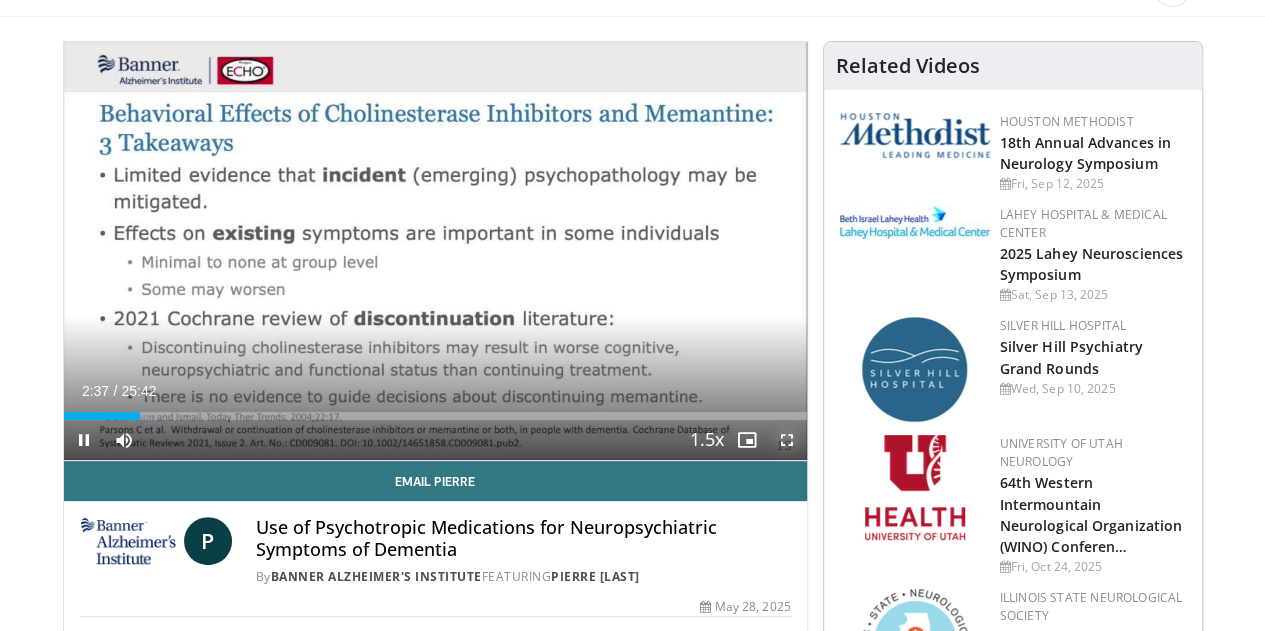 click at bounding box center (787, 440) 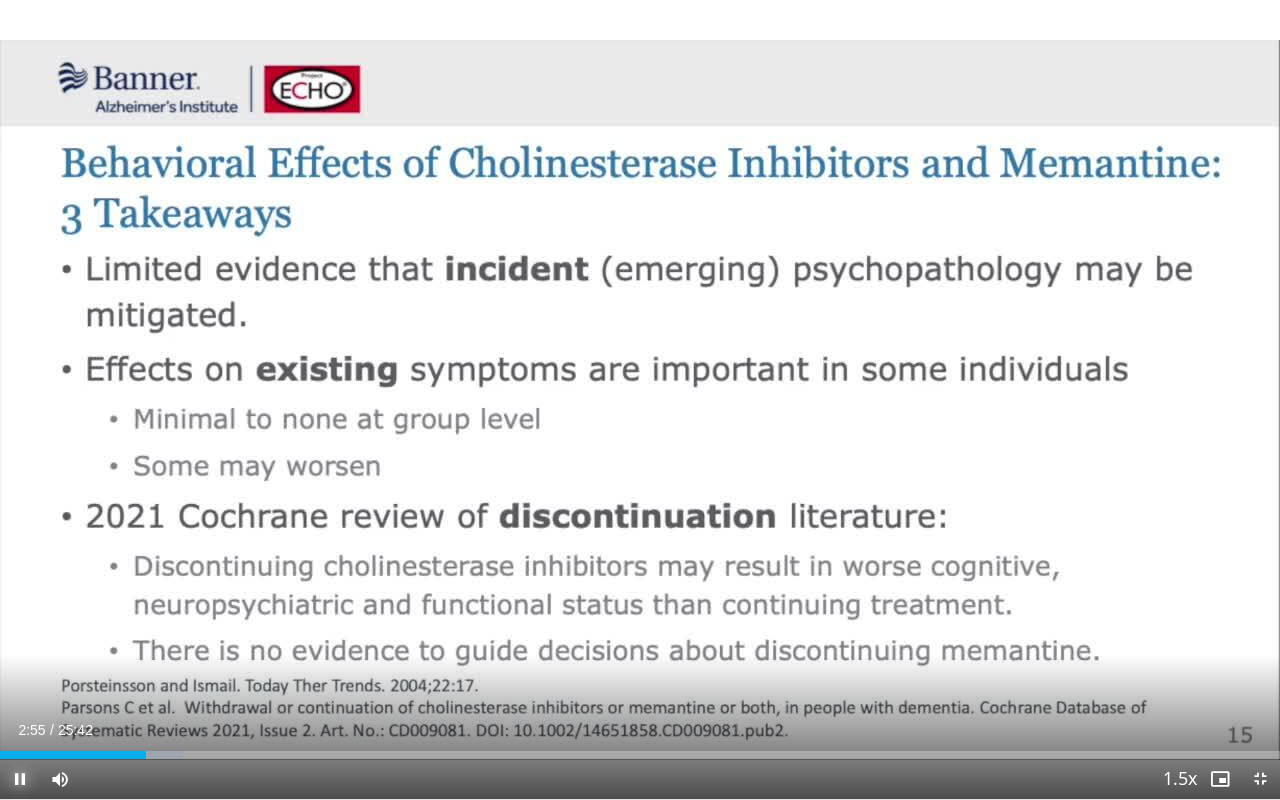 click at bounding box center (20, 779) 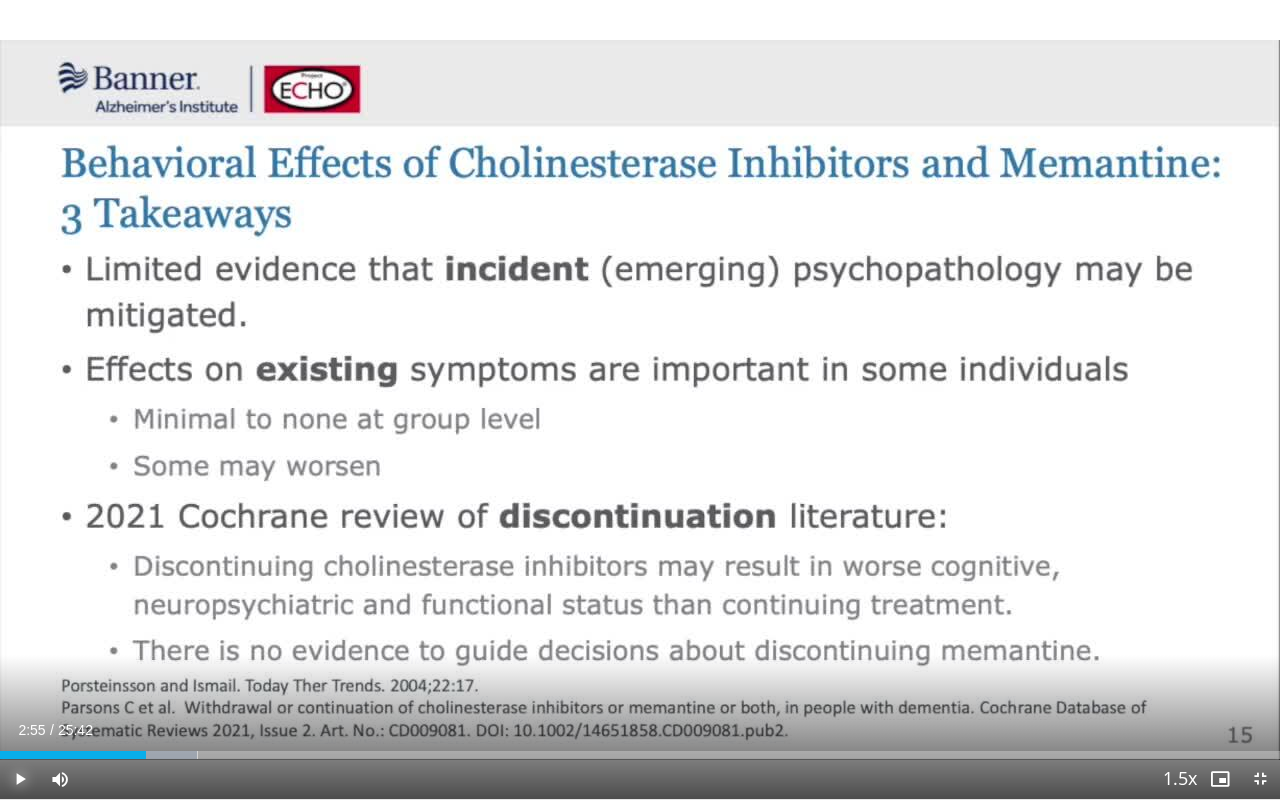 click at bounding box center (20, 779) 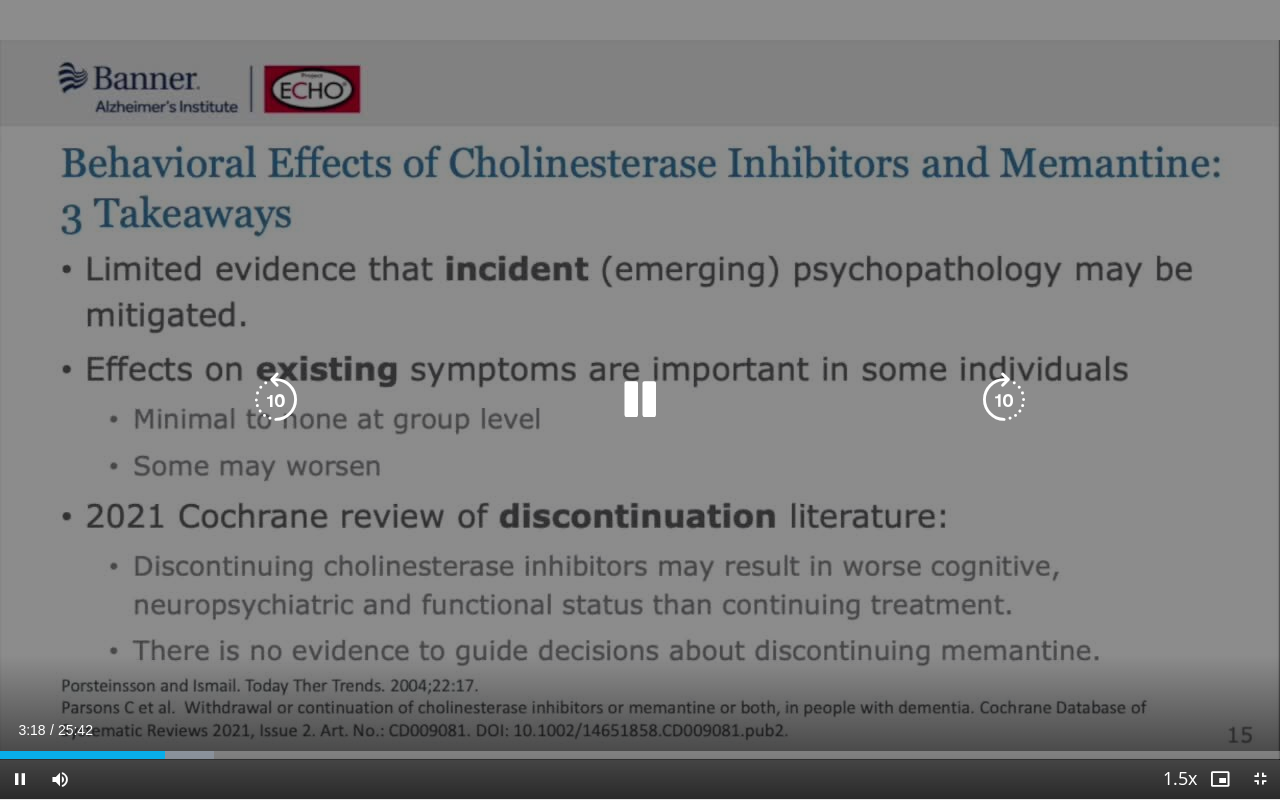 click at bounding box center (1004, 400) 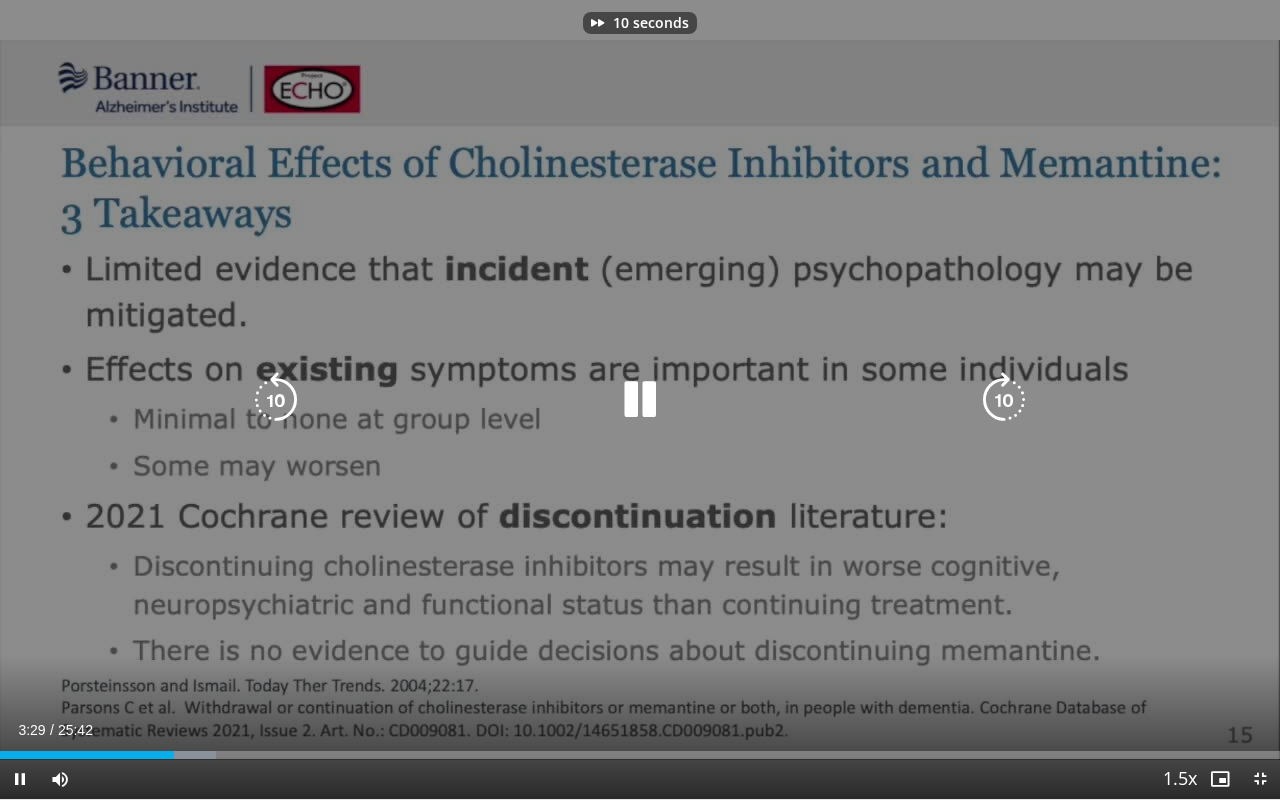 click at bounding box center (1004, 400) 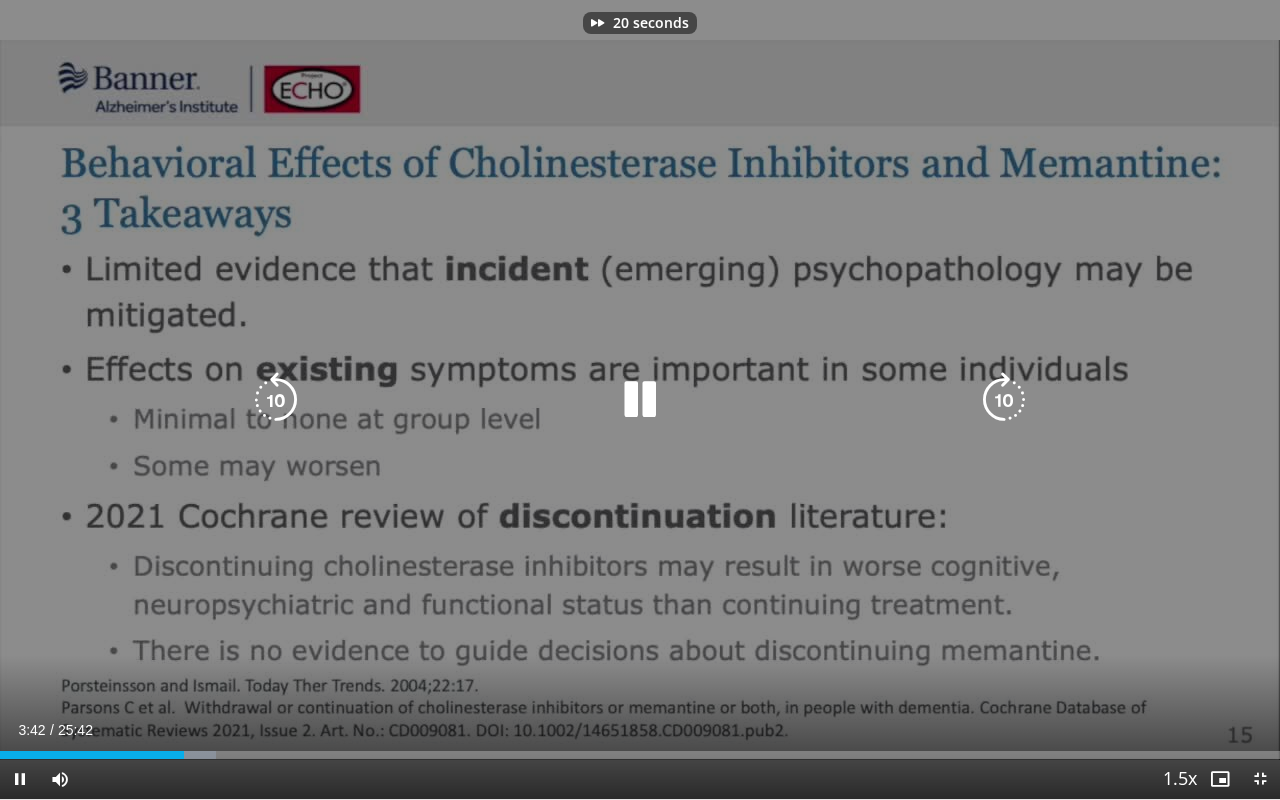 click at bounding box center [1004, 400] 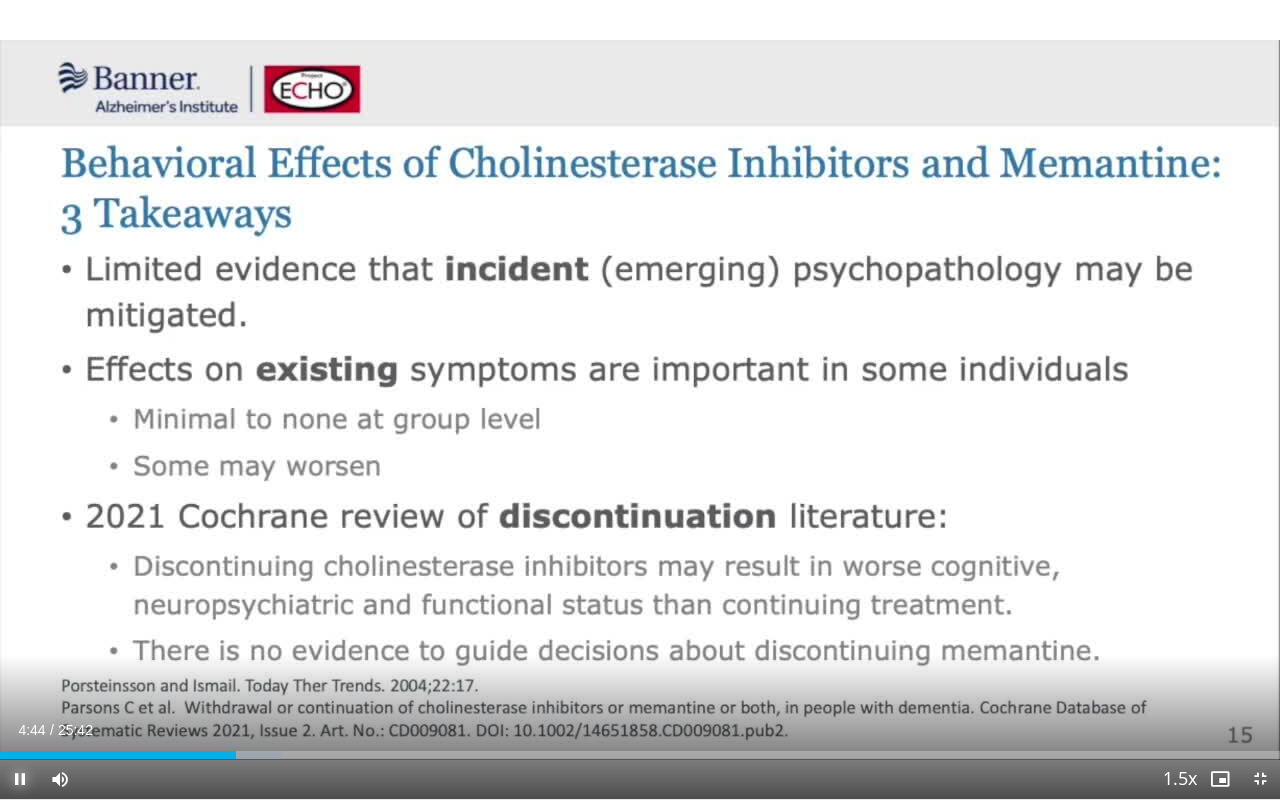 click at bounding box center (20, 779) 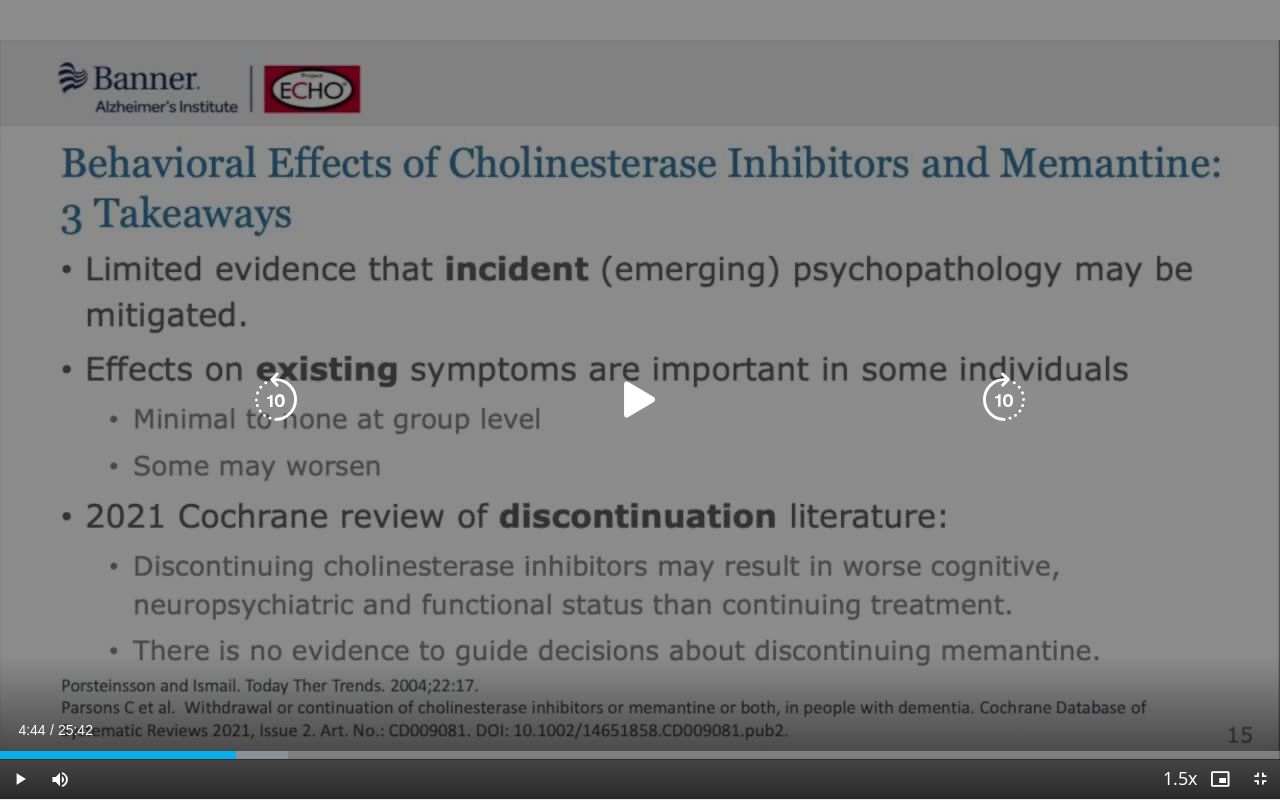 click at bounding box center [640, 400] 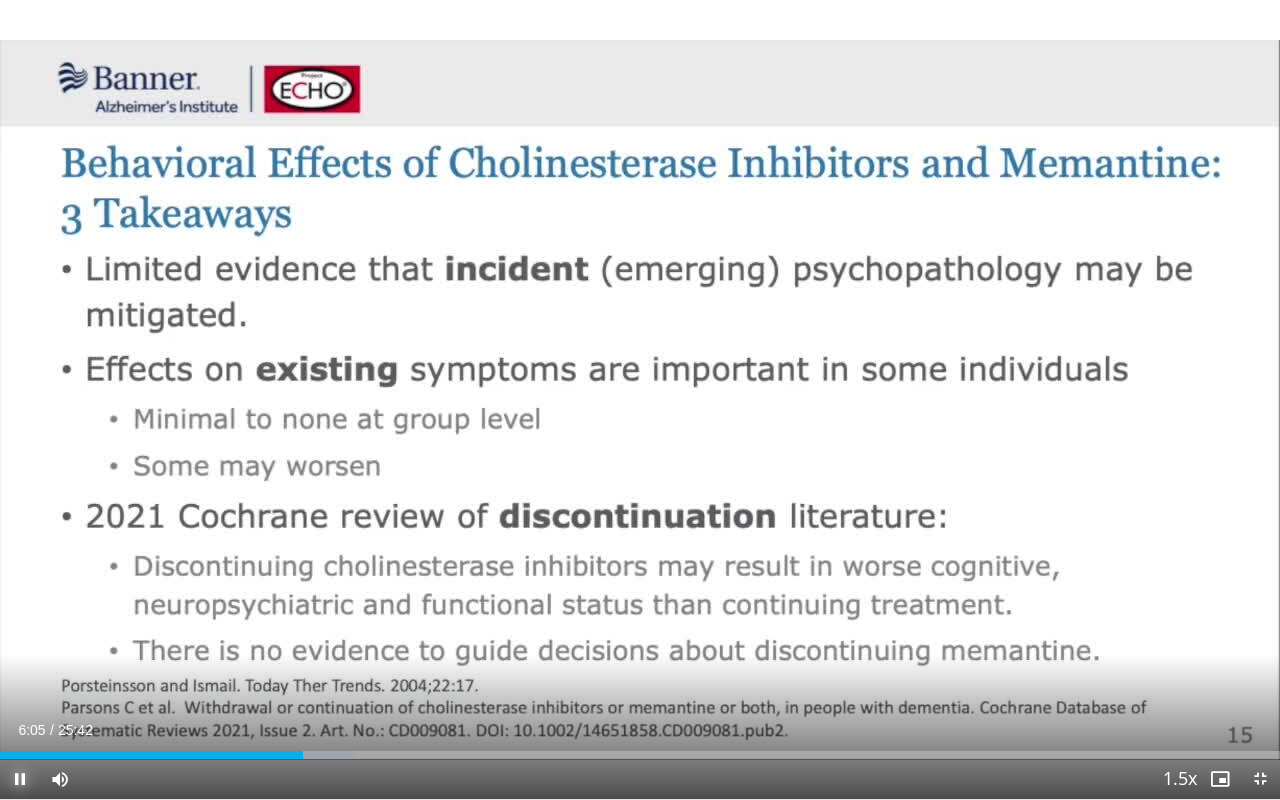 click at bounding box center (20, 779) 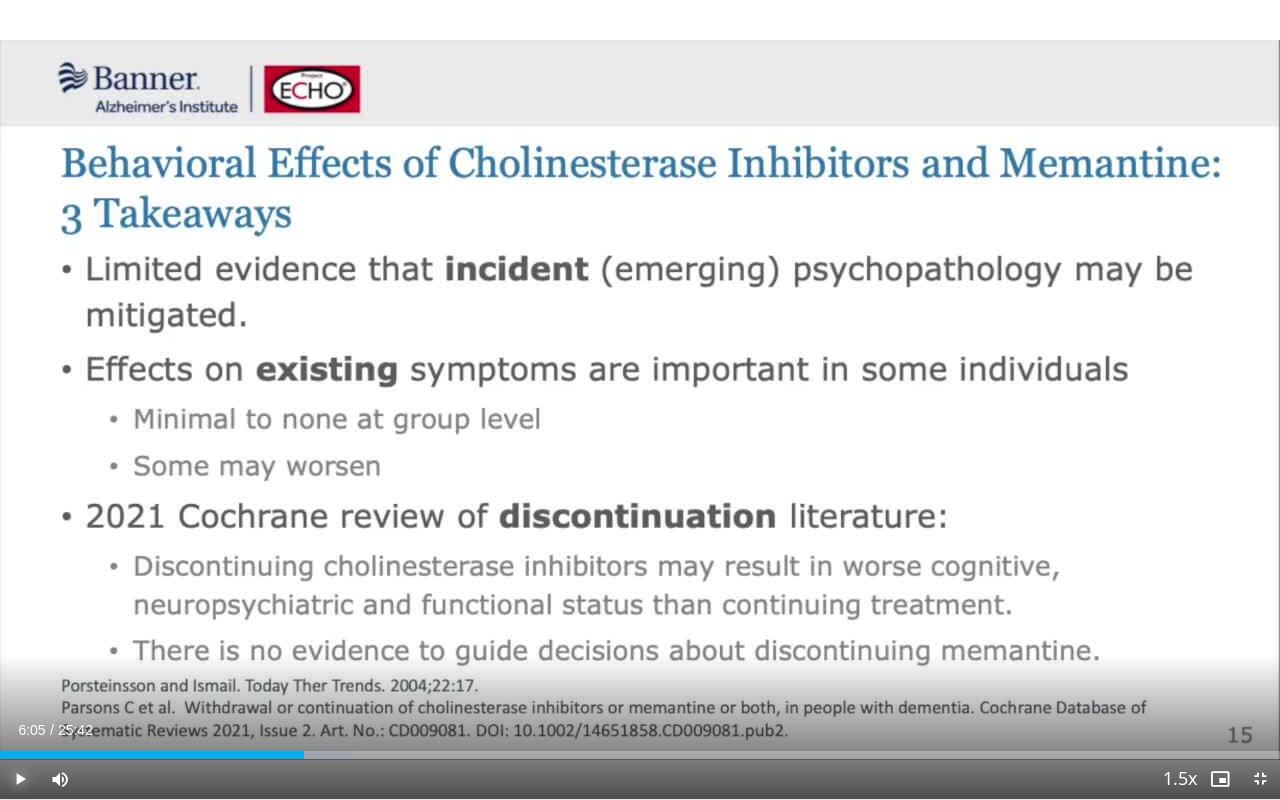 click at bounding box center [20, 779] 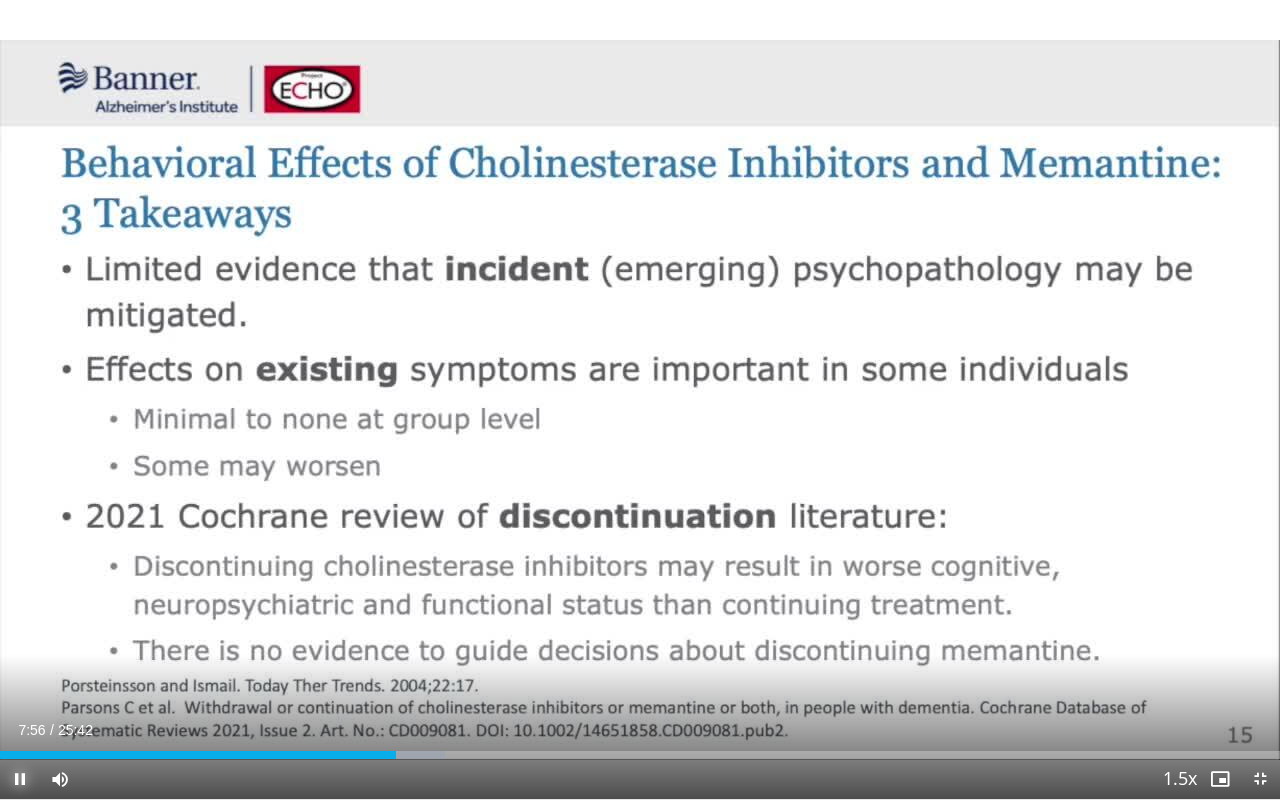 click at bounding box center (20, 779) 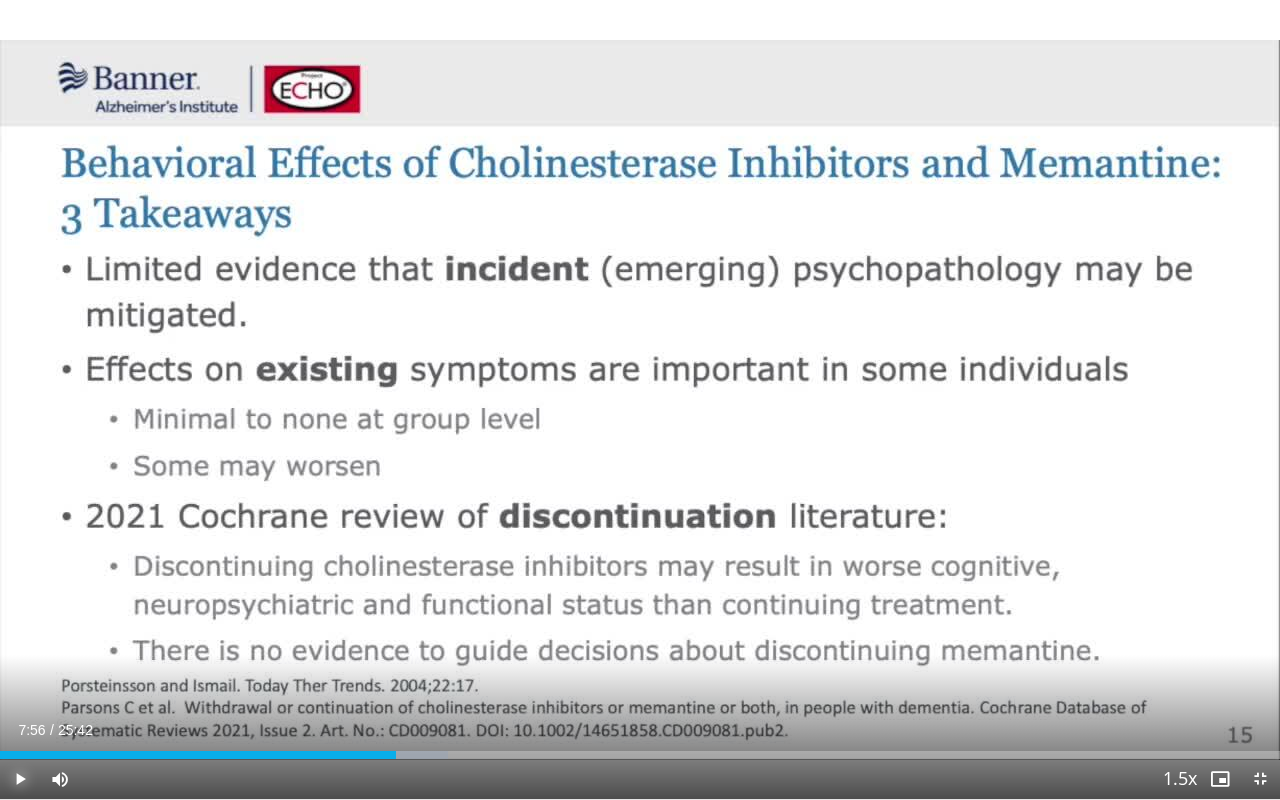 click at bounding box center [20, 779] 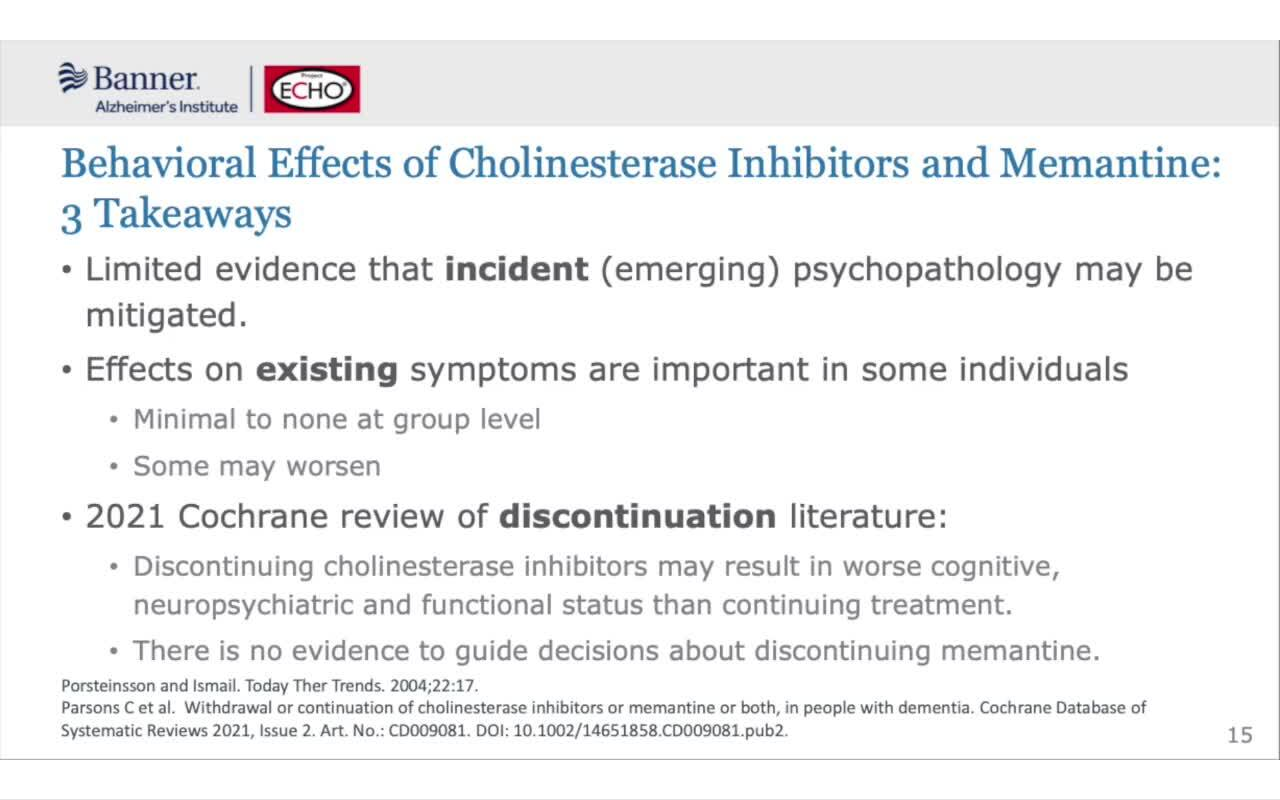 click on "30 seconds
Tap to unmute" at bounding box center [640, 399] 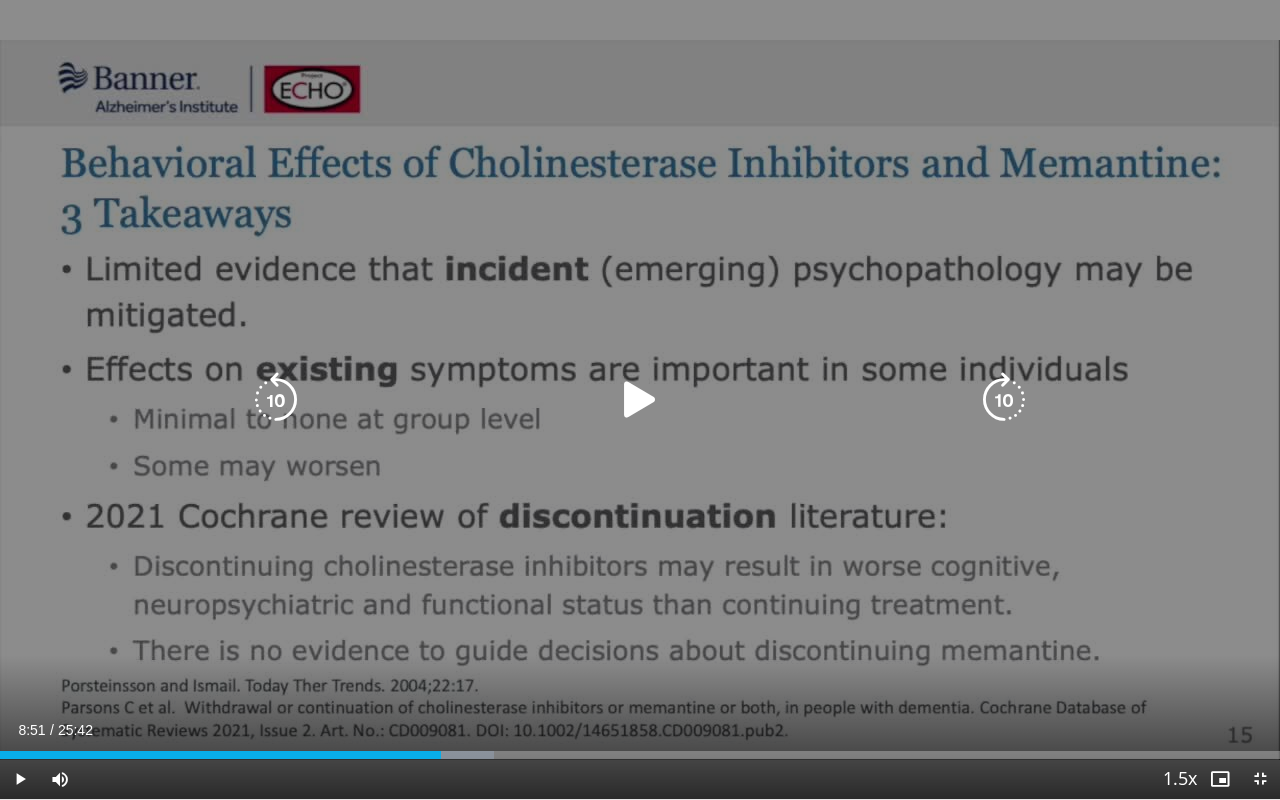 click at bounding box center (640, 400) 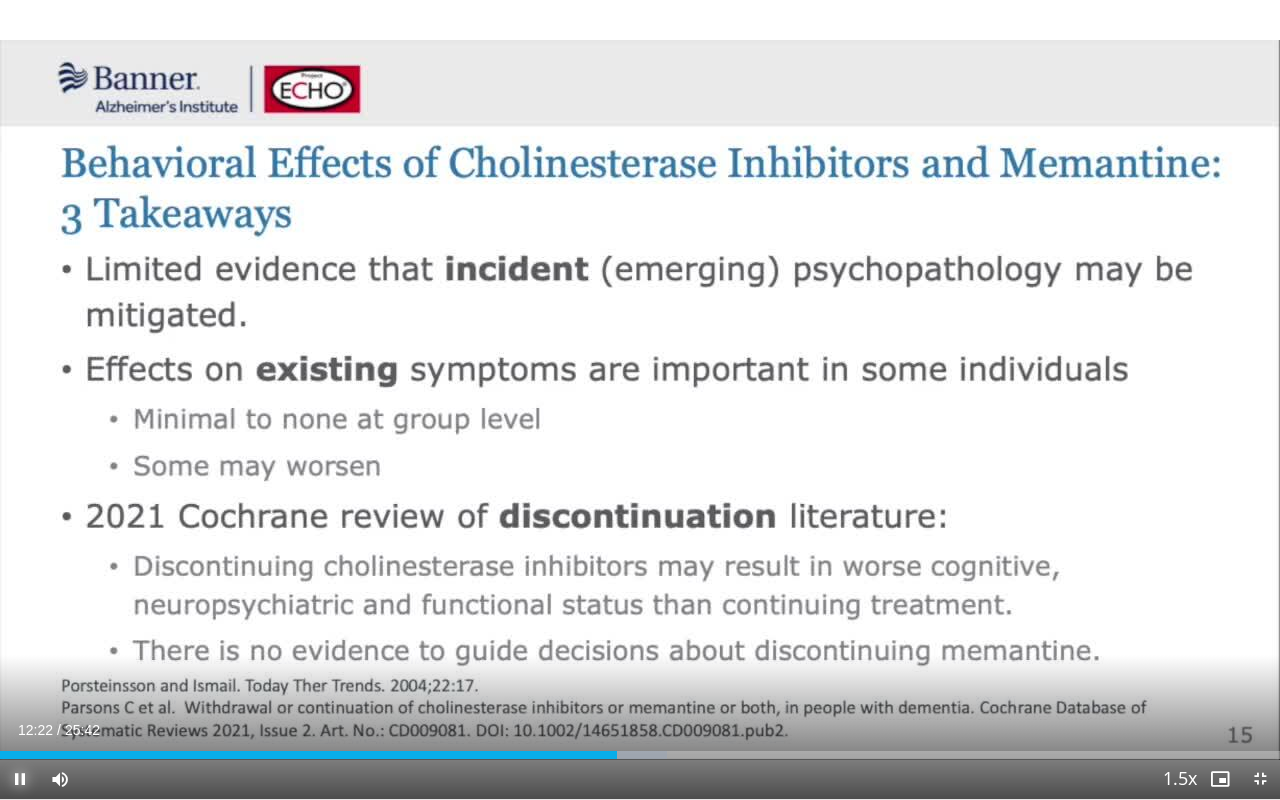 click at bounding box center [20, 779] 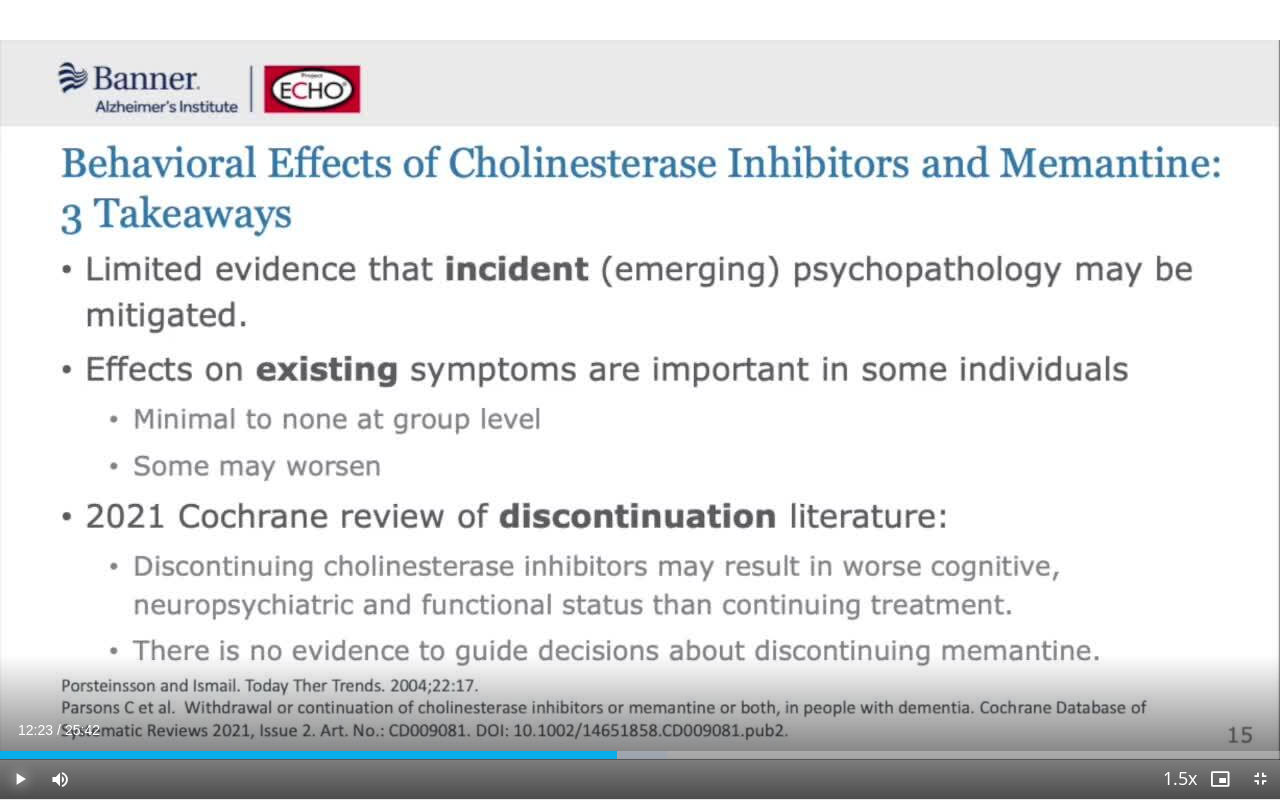 click at bounding box center [20, 779] 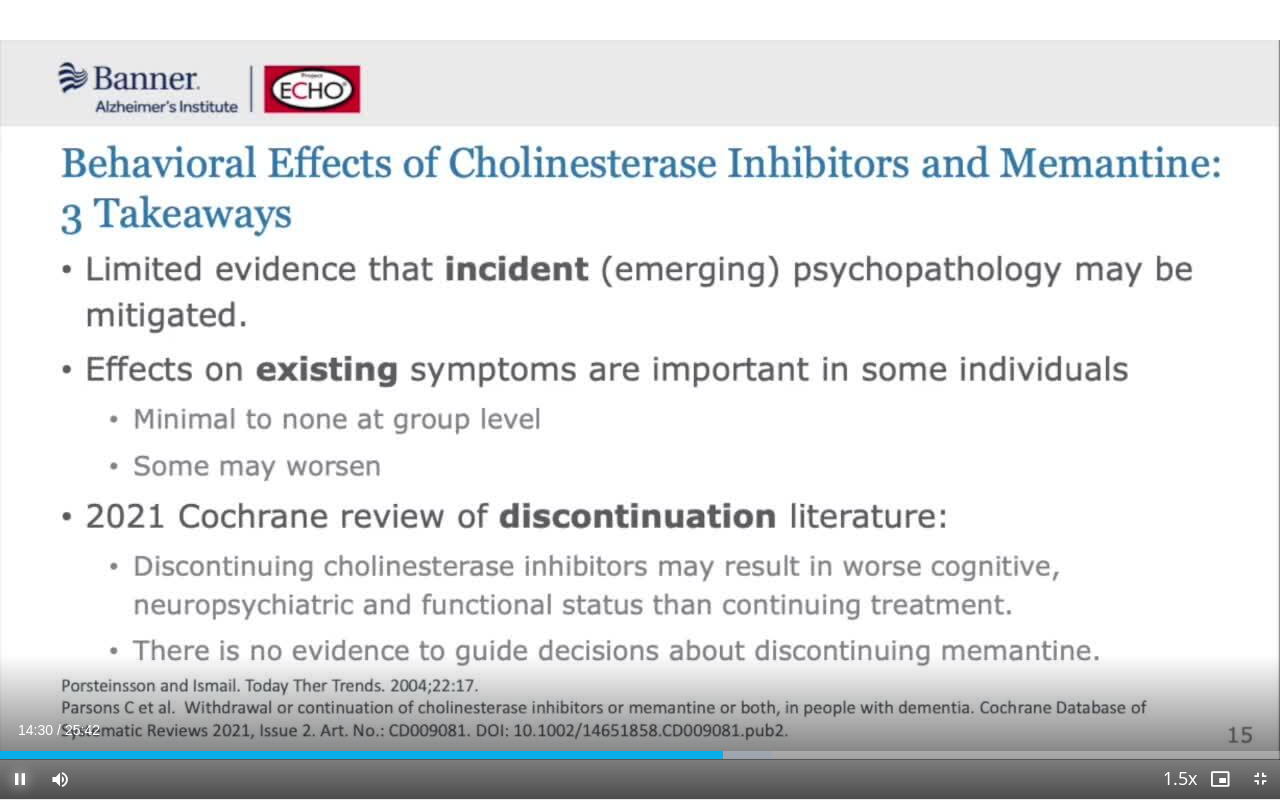 click at bounding box center (20, 779) 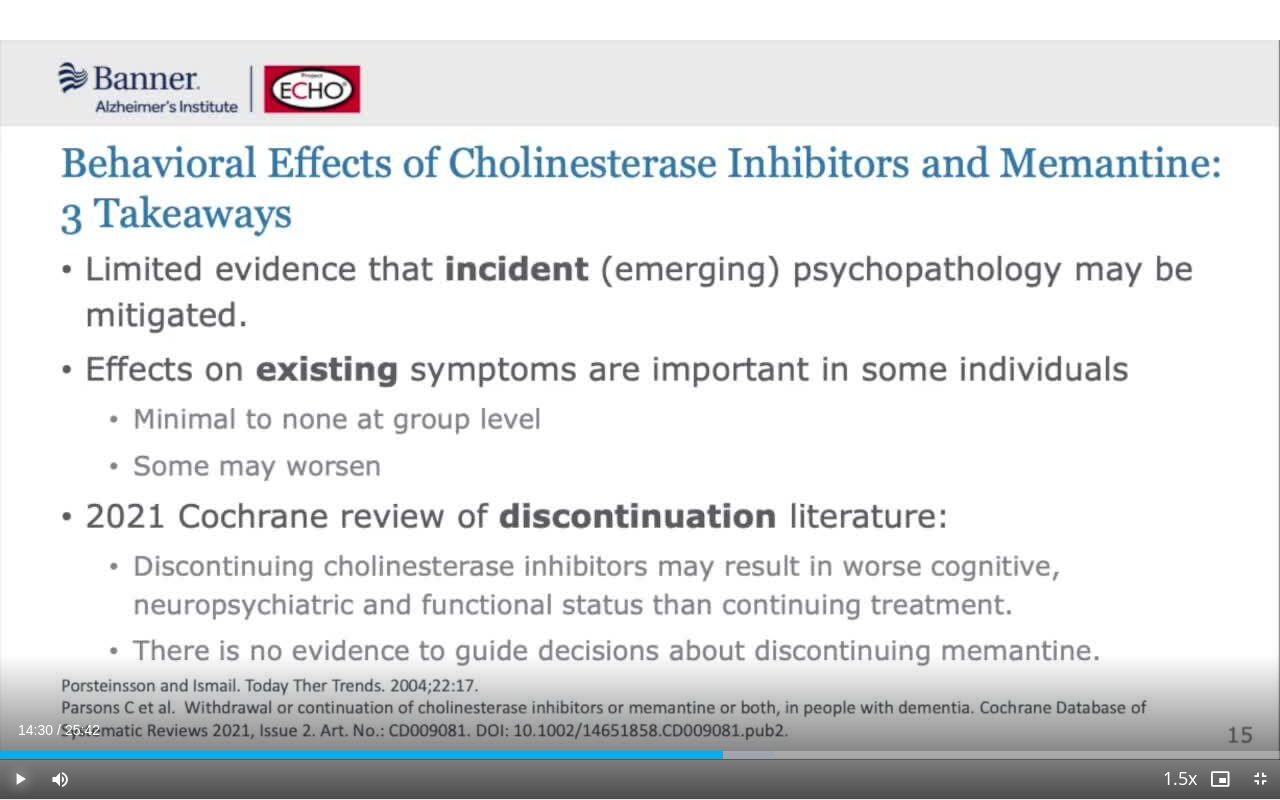 click at bounding box center (20, 779) 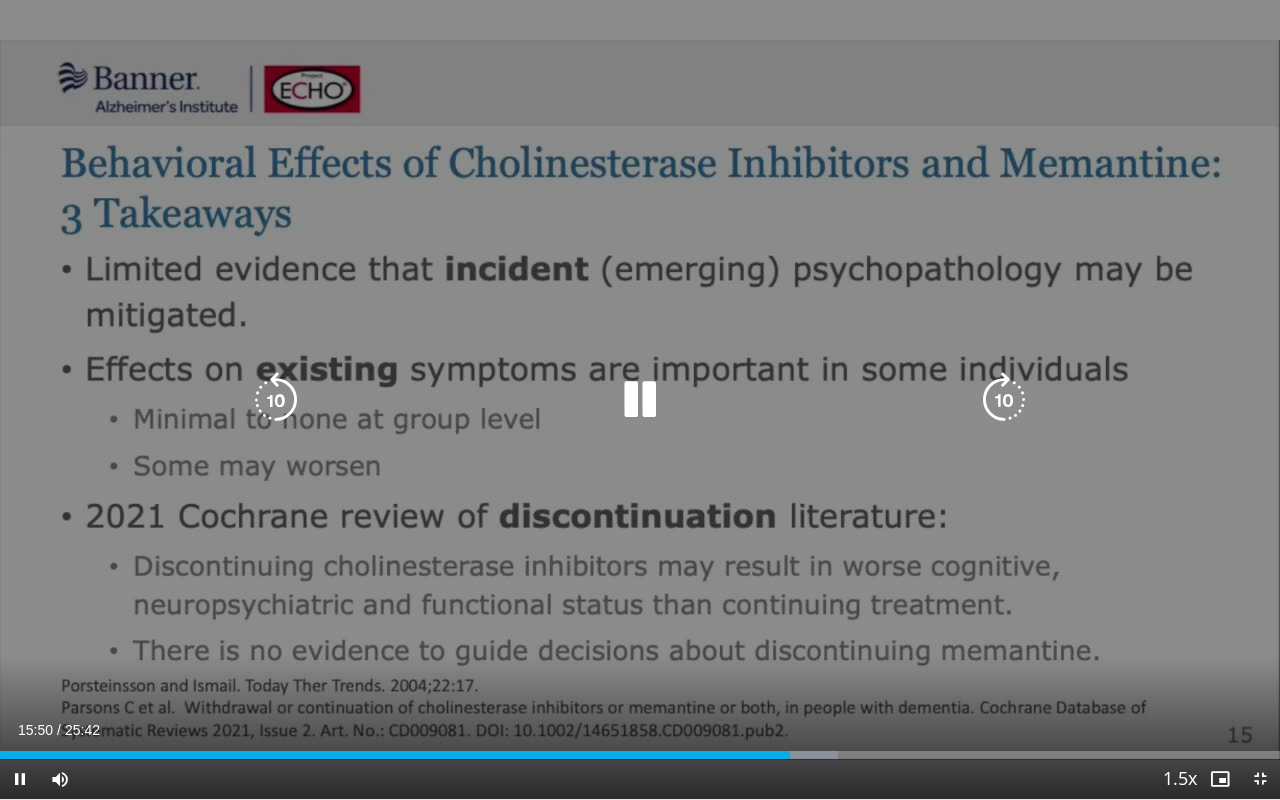 click at bounding box center [1004, 400] 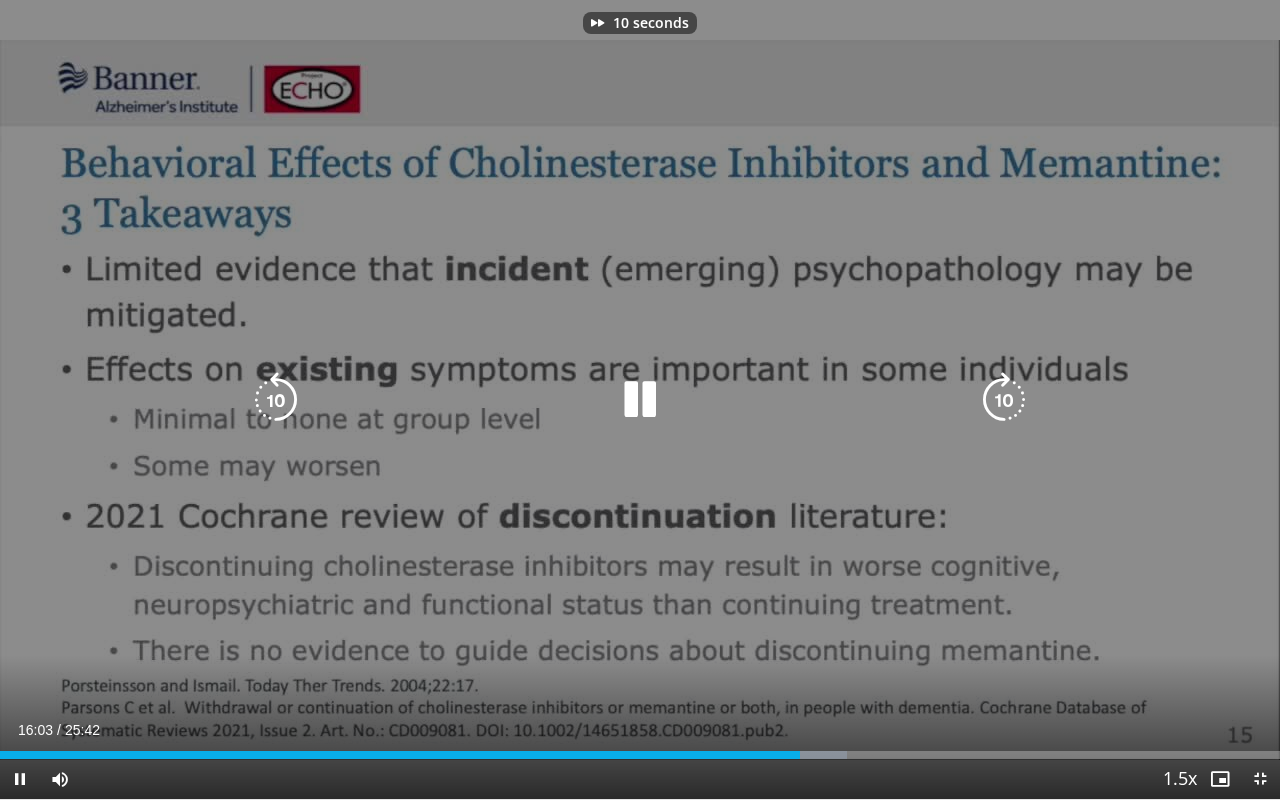 click at bounding box center [1004, 400] 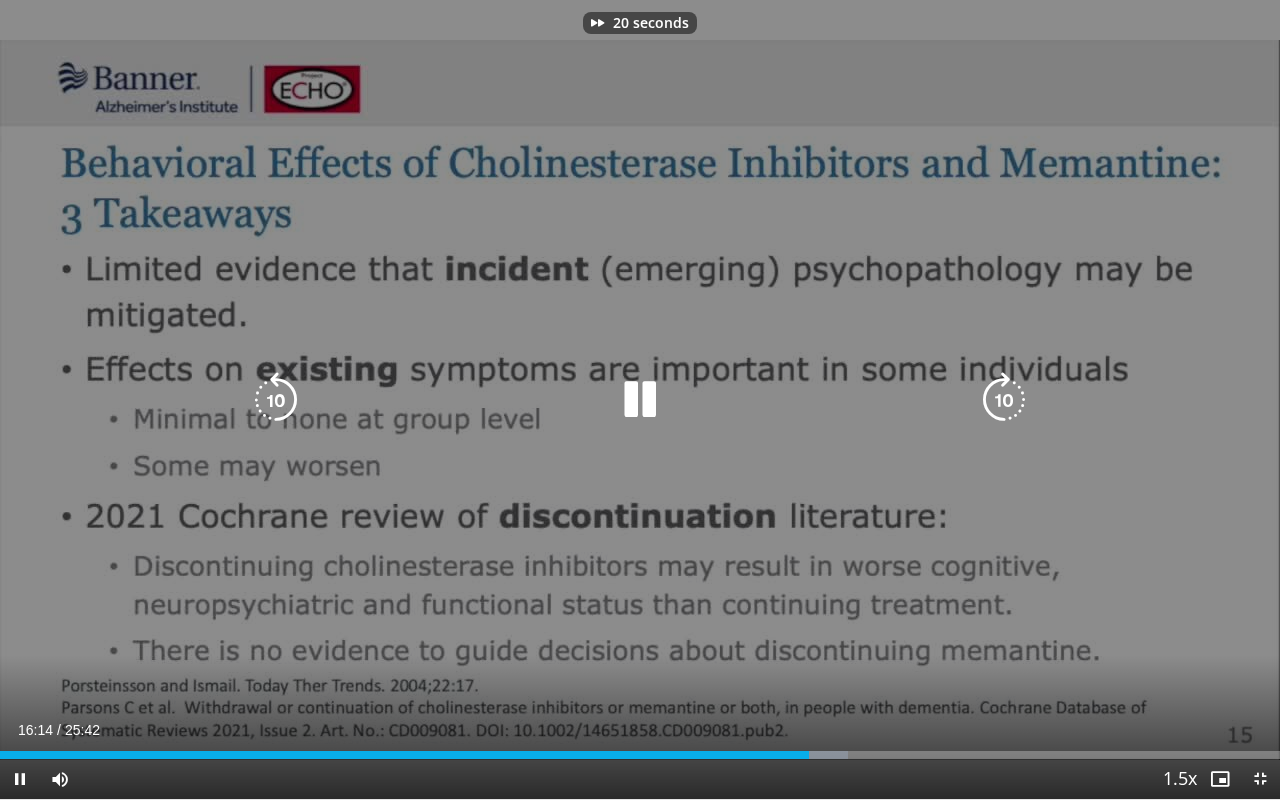 click at bounding box center [1004, 400] 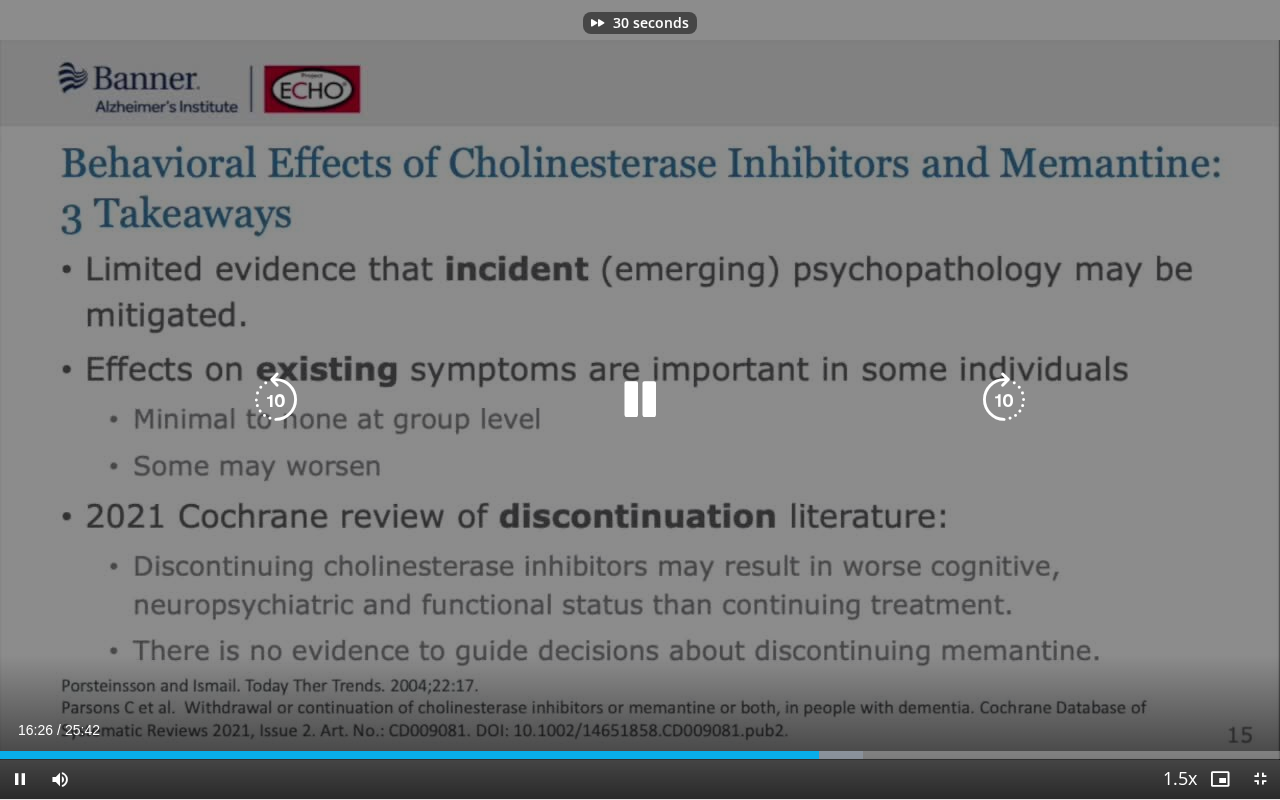click at bounding box center (1004, 400) 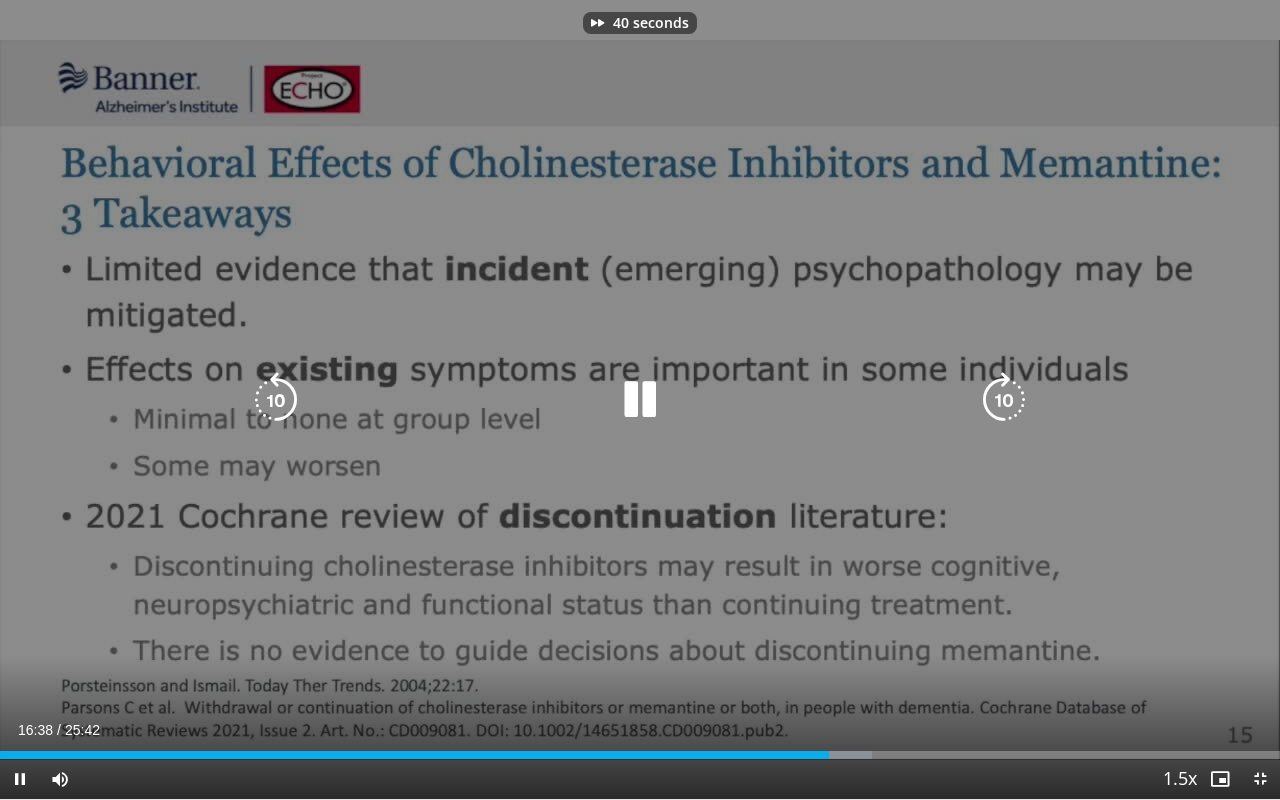 click at bounding box center [1004, 400] 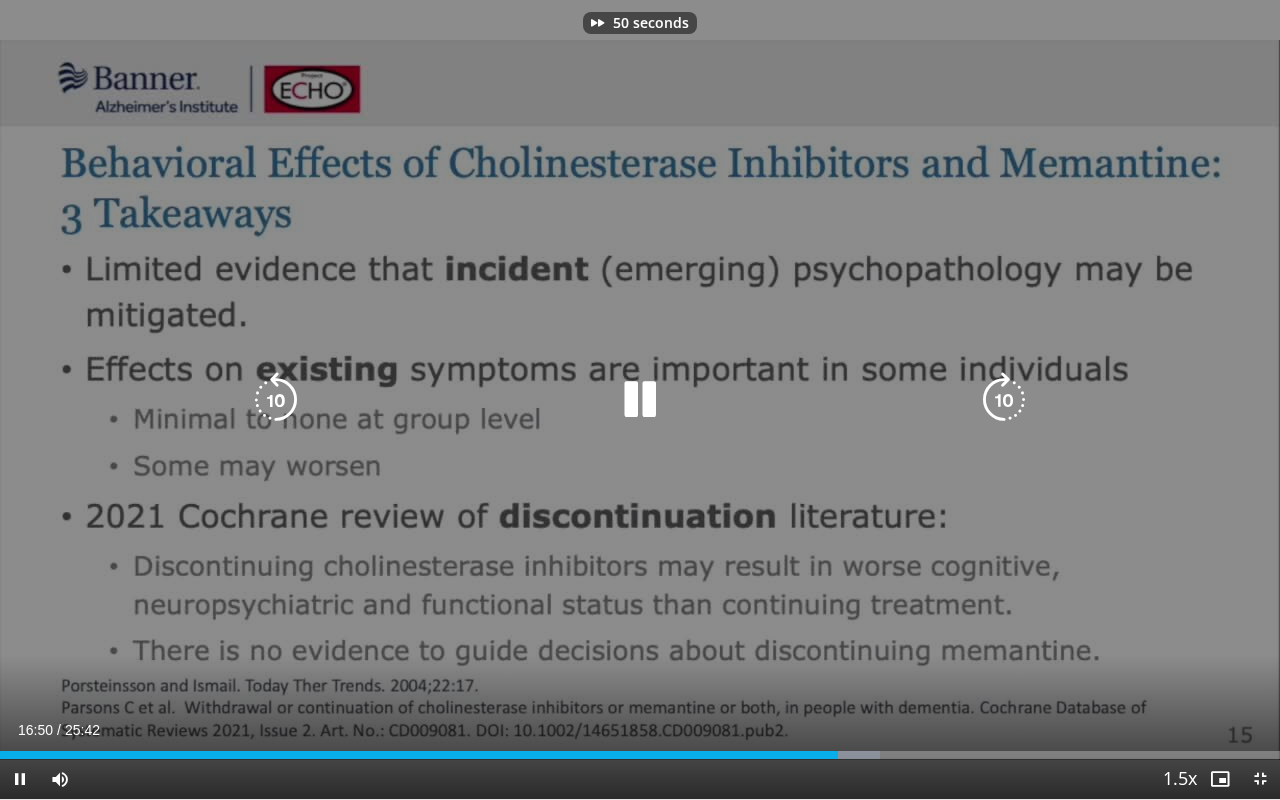 click at bounding box center [1004, 400] 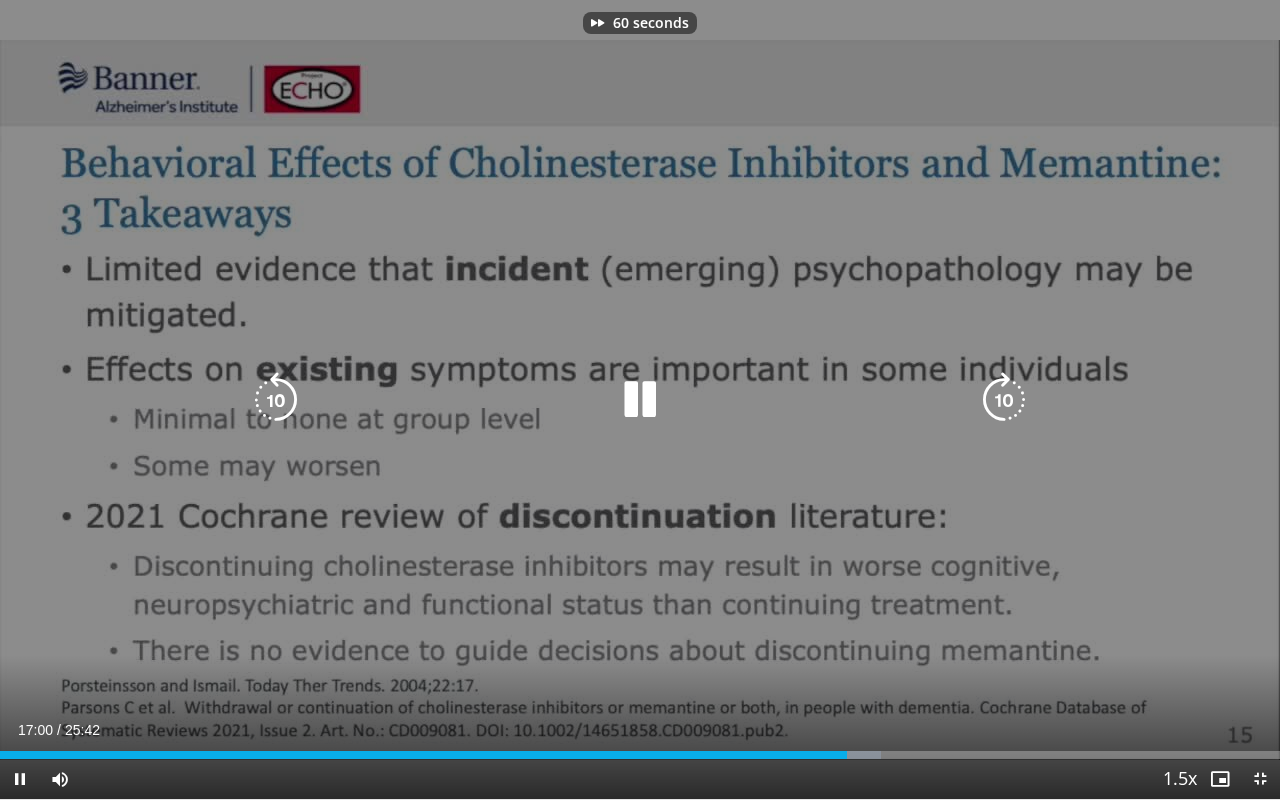 click at bounding box center (1004, 400) 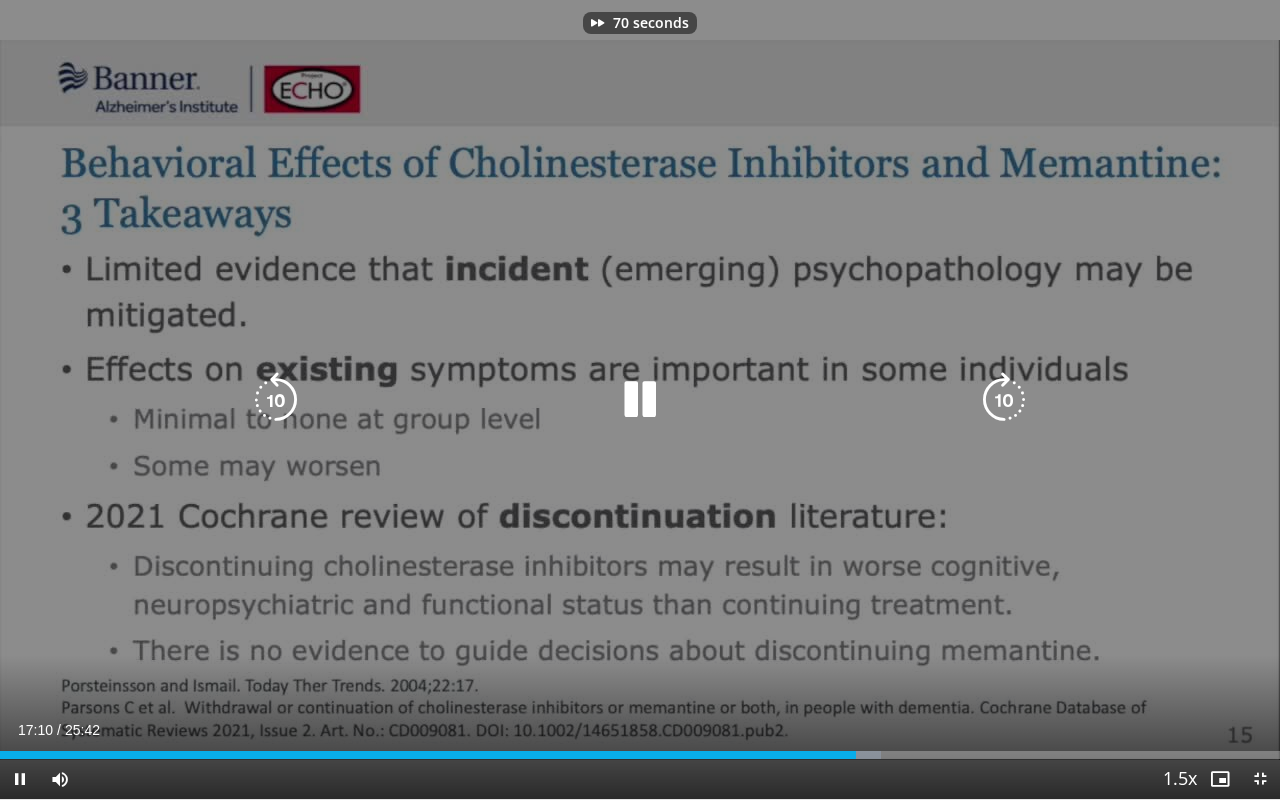 click at bounding box center (1004, 400) 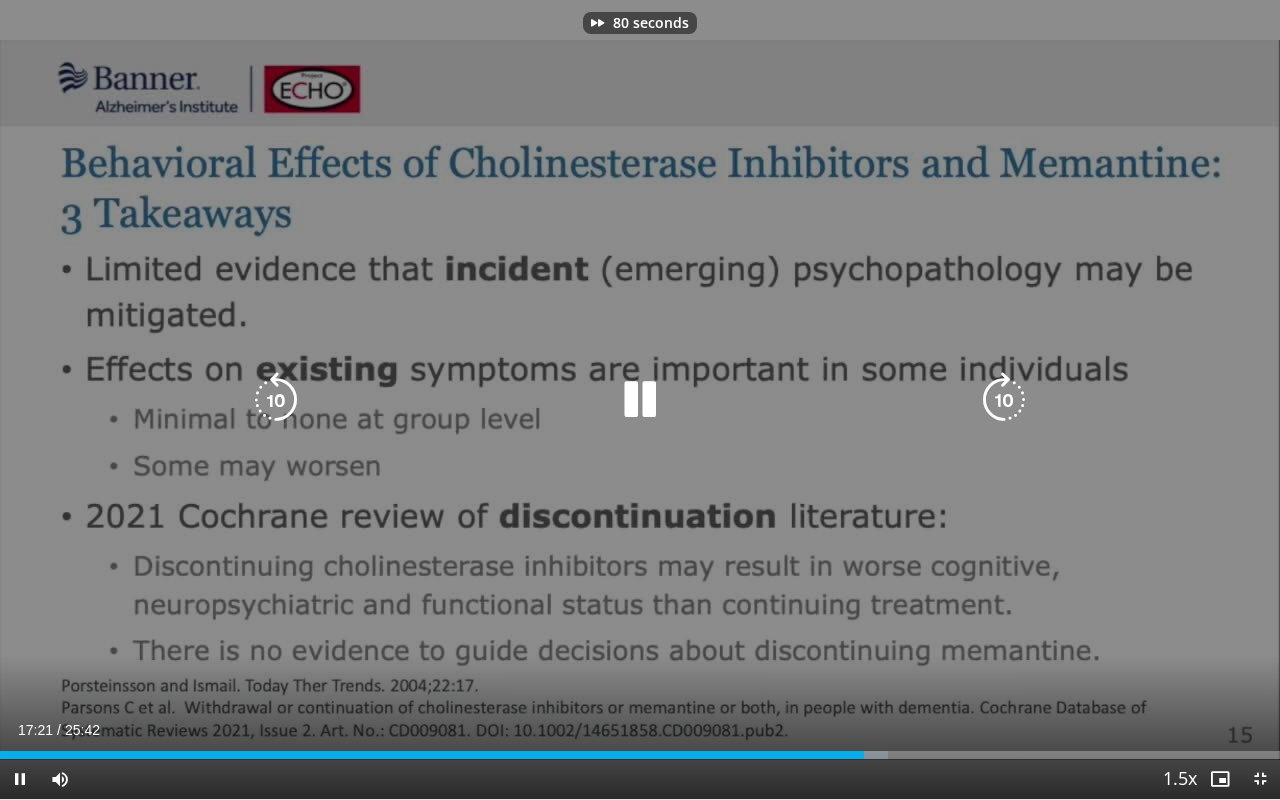 click at bounding box center [1004, 400] 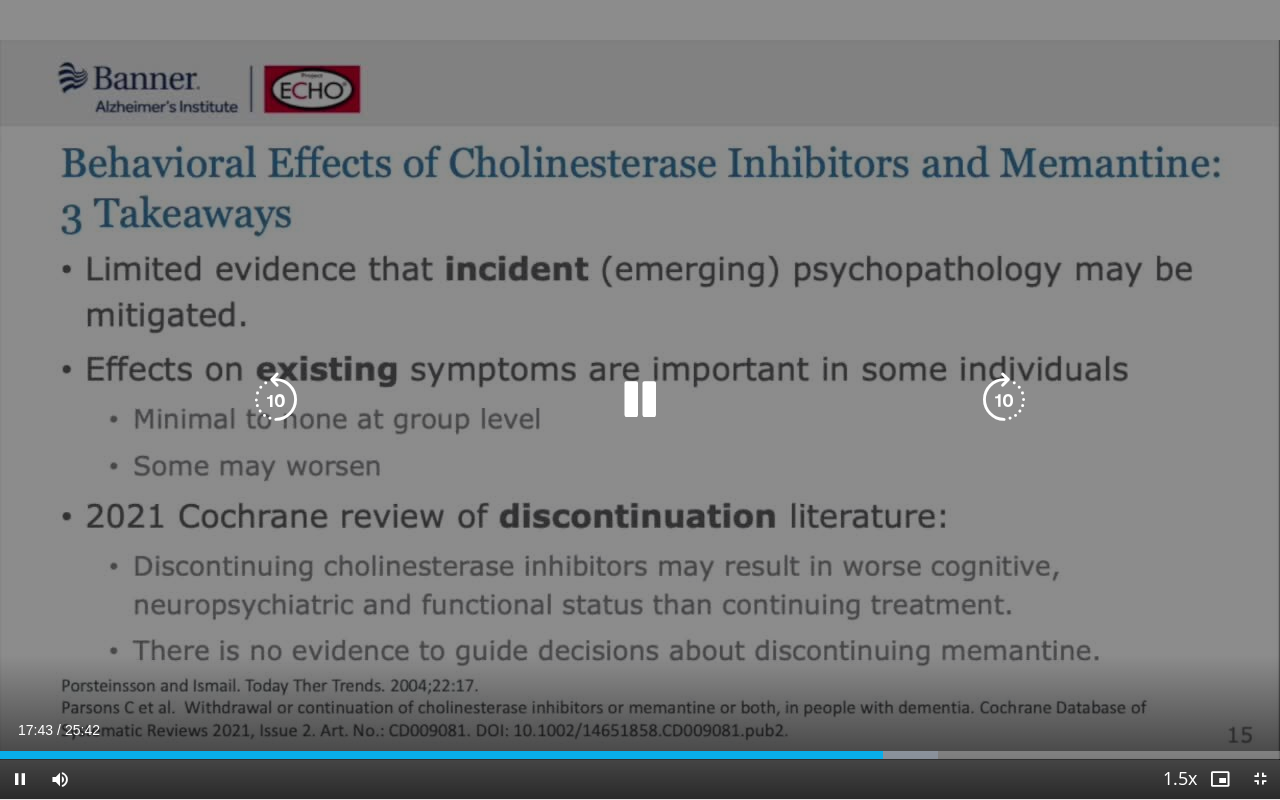 click at bounding box center (1004, 400) 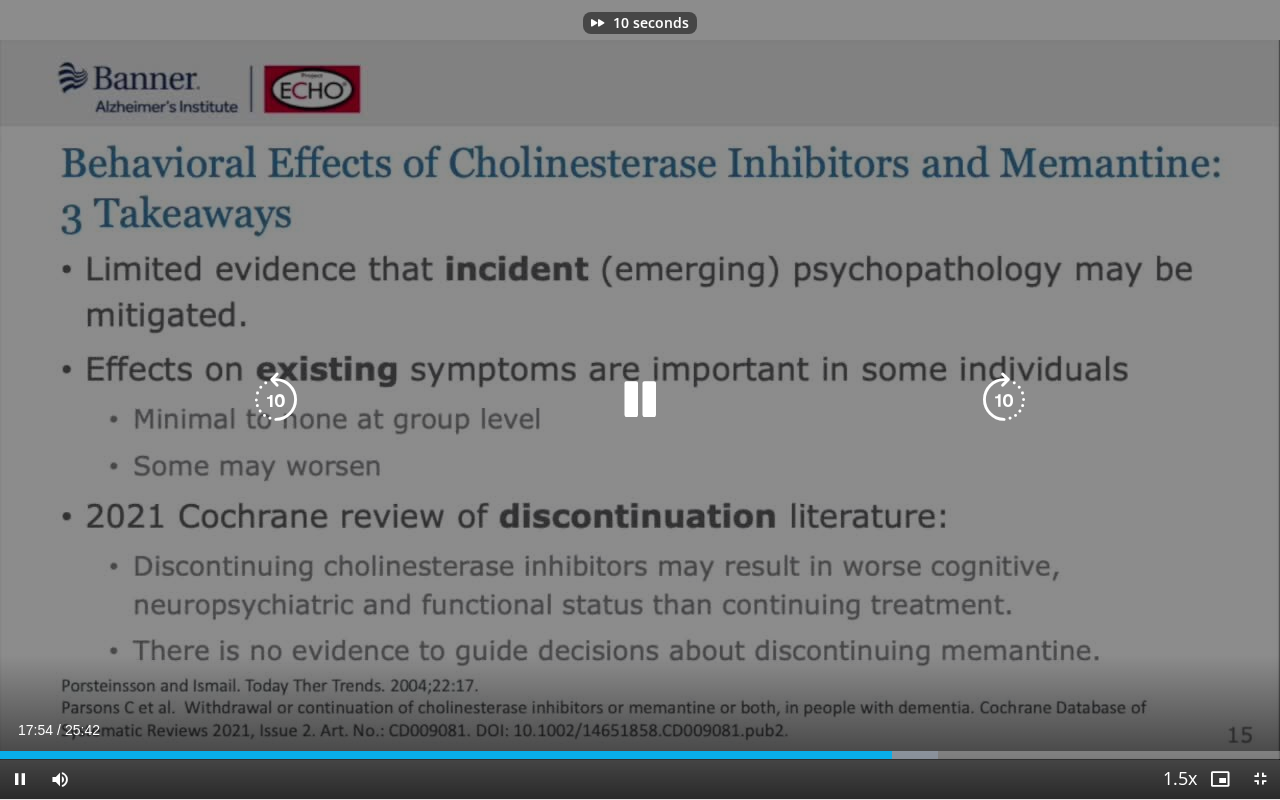 click at bounding box center (1004, 400) 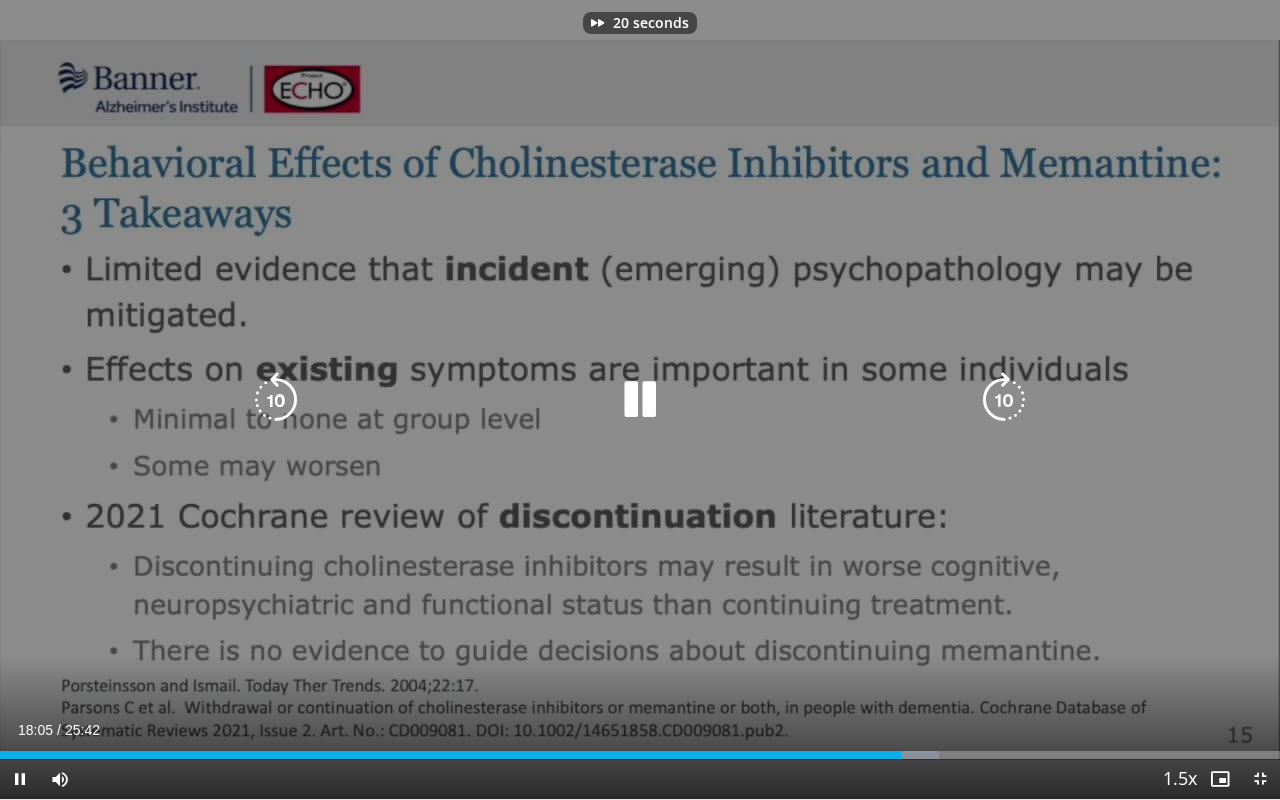 click at bounding box center [1004, 400] 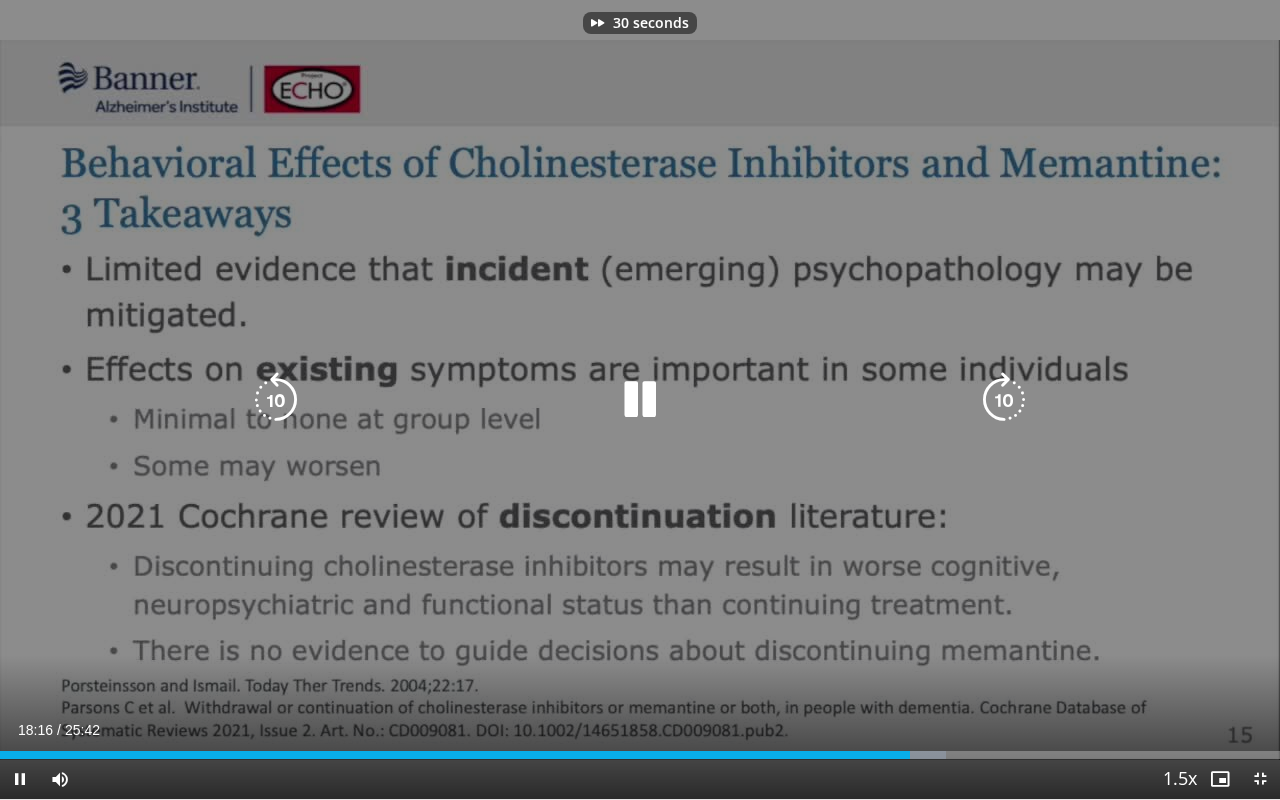 click at bounding box center [1004, 400] 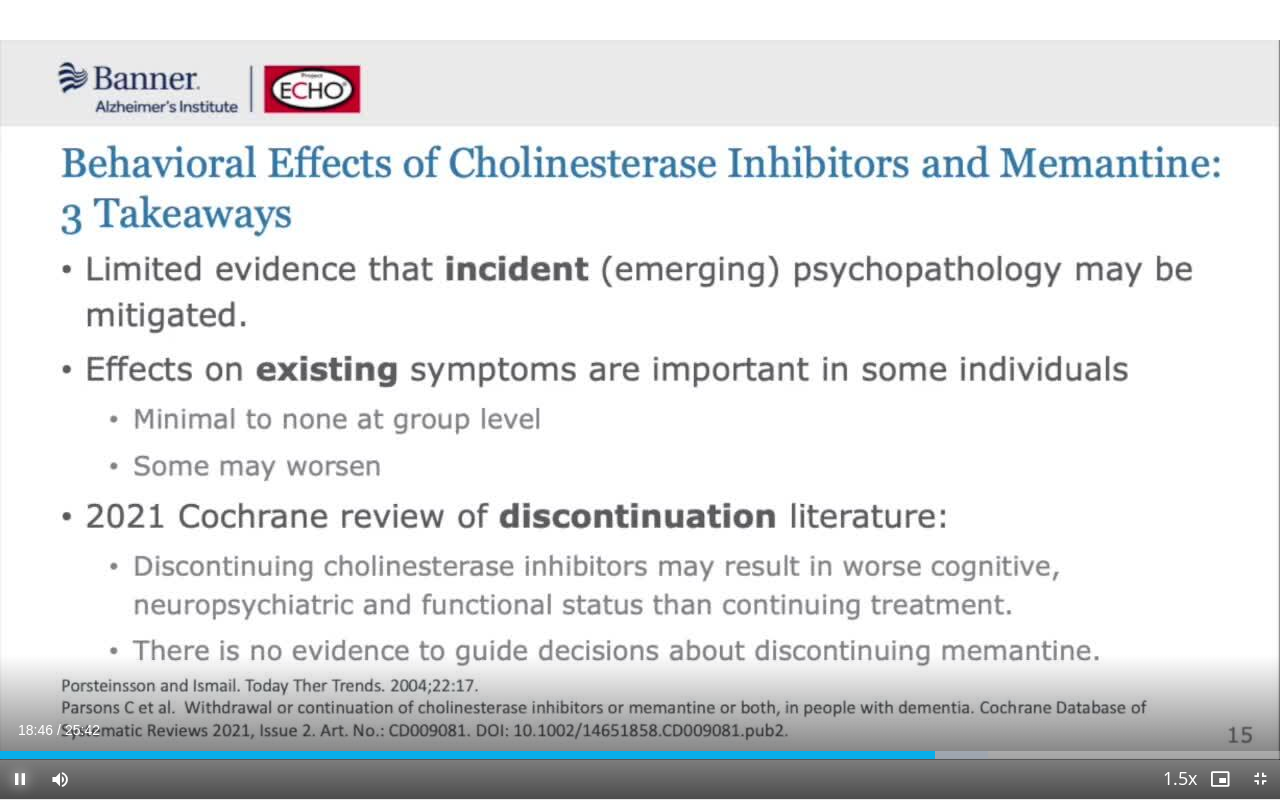 click at bounding box center [20, 779] 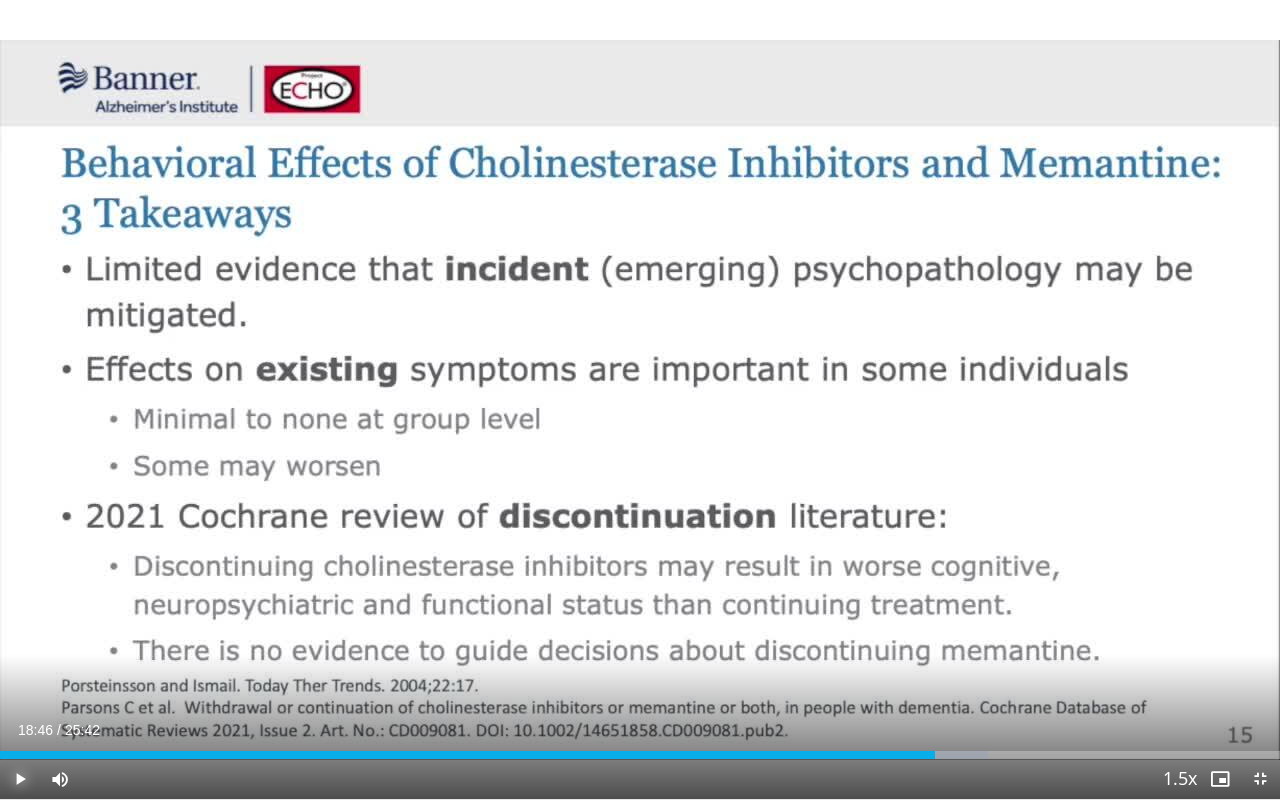 click at bounding box center [20, 779] 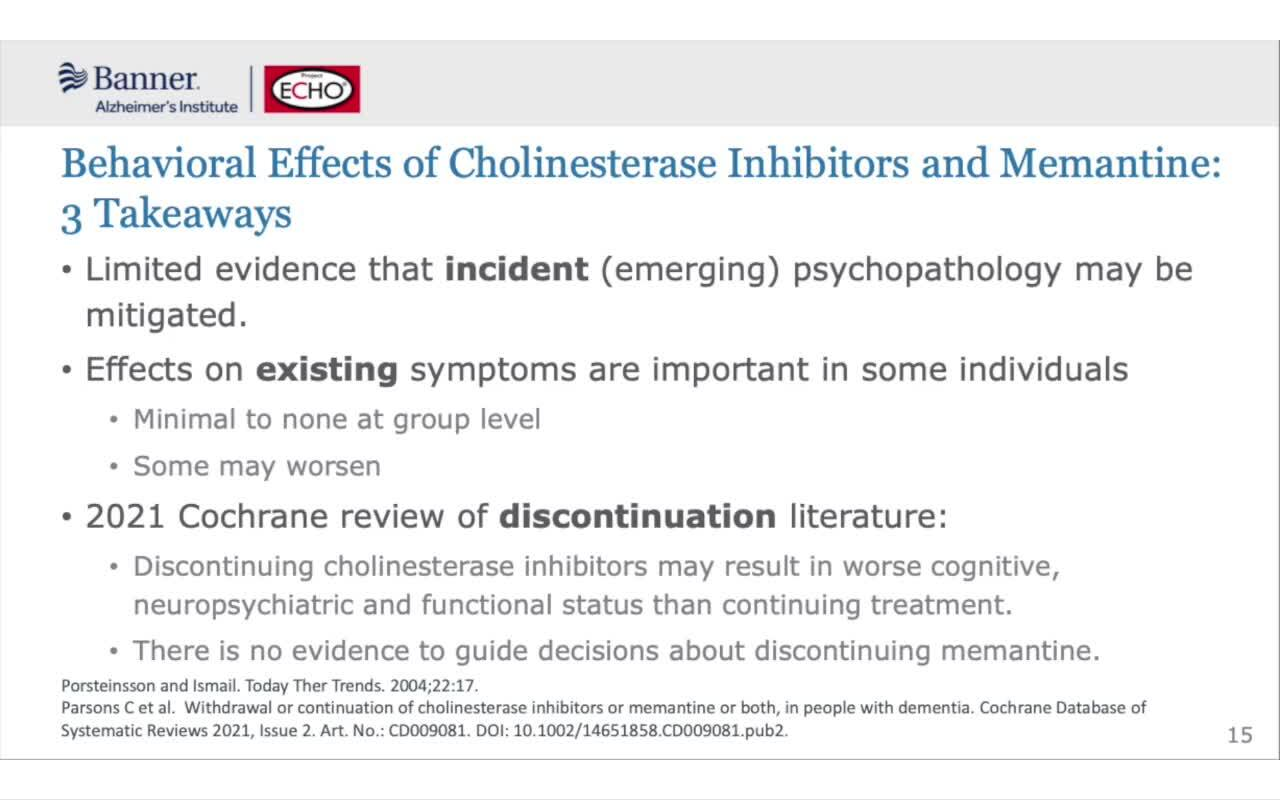 click on "40 seconds
Tap to unmute" at bounding box center [640, 399] 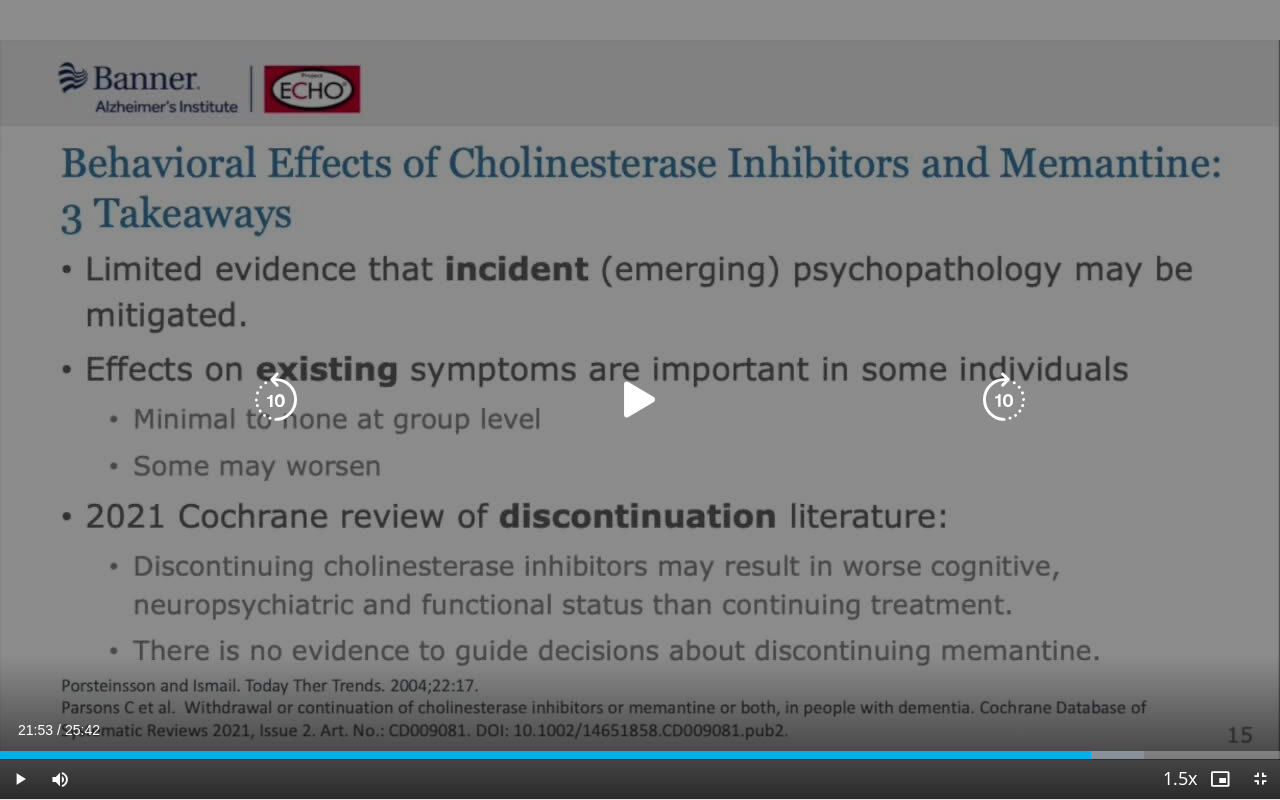 click at bounding box center [640, 400] 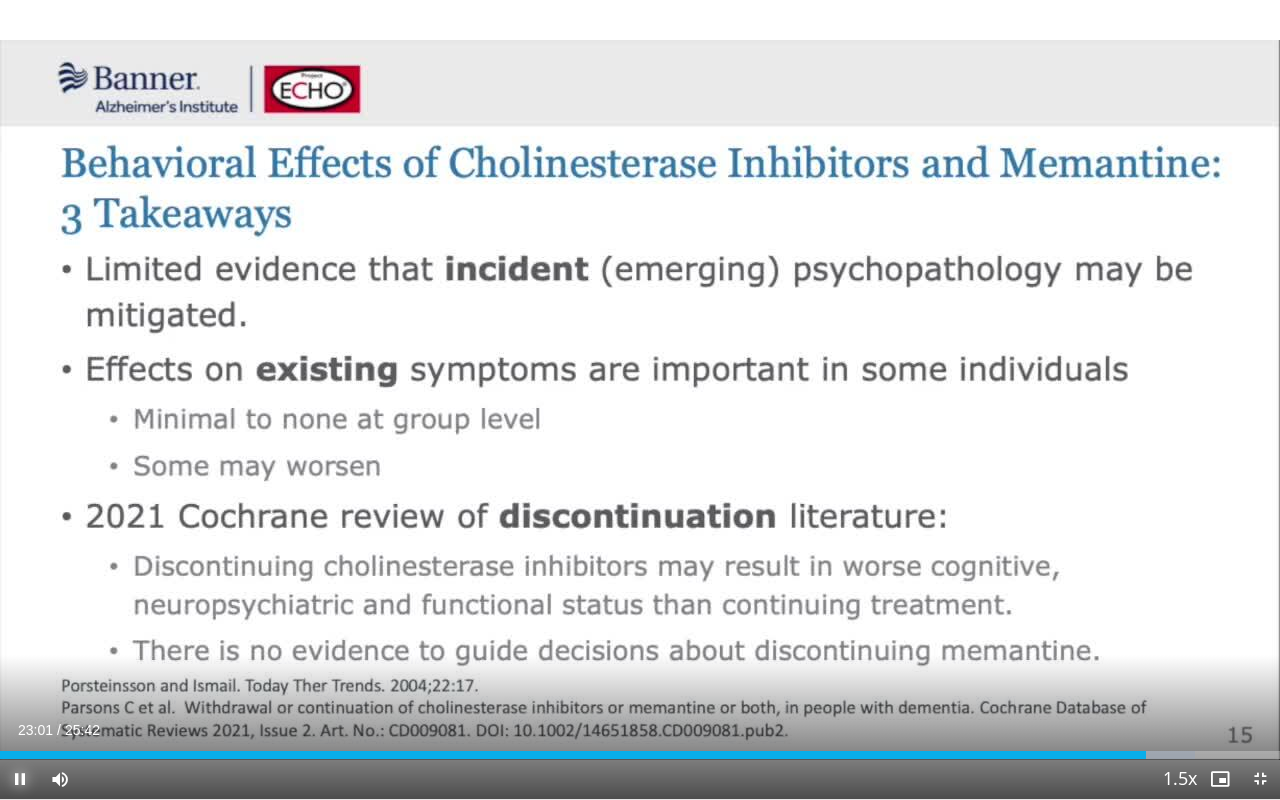 click at bounding box center [20, 779] 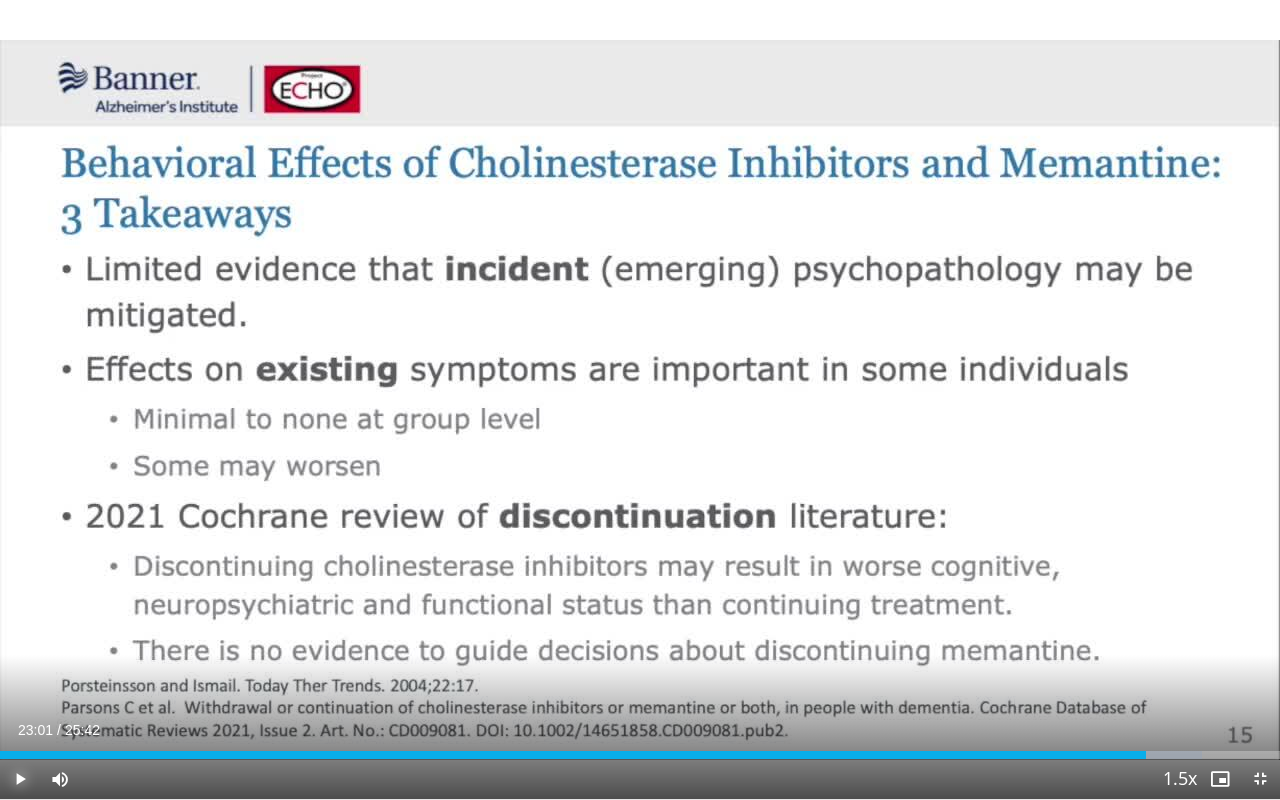 click at bounding box center [20, 779] 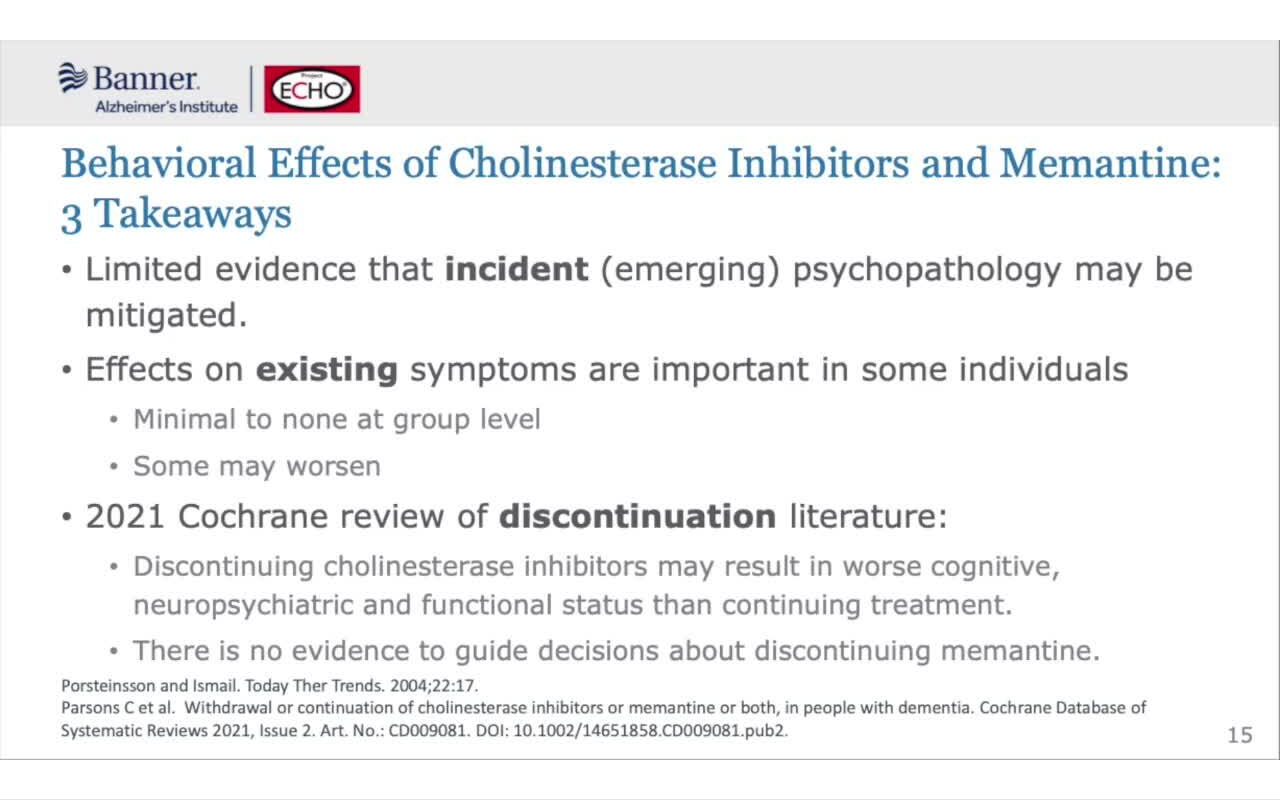 click on "40 seconds
Tap to unmute" at bounding box center [640, 399] 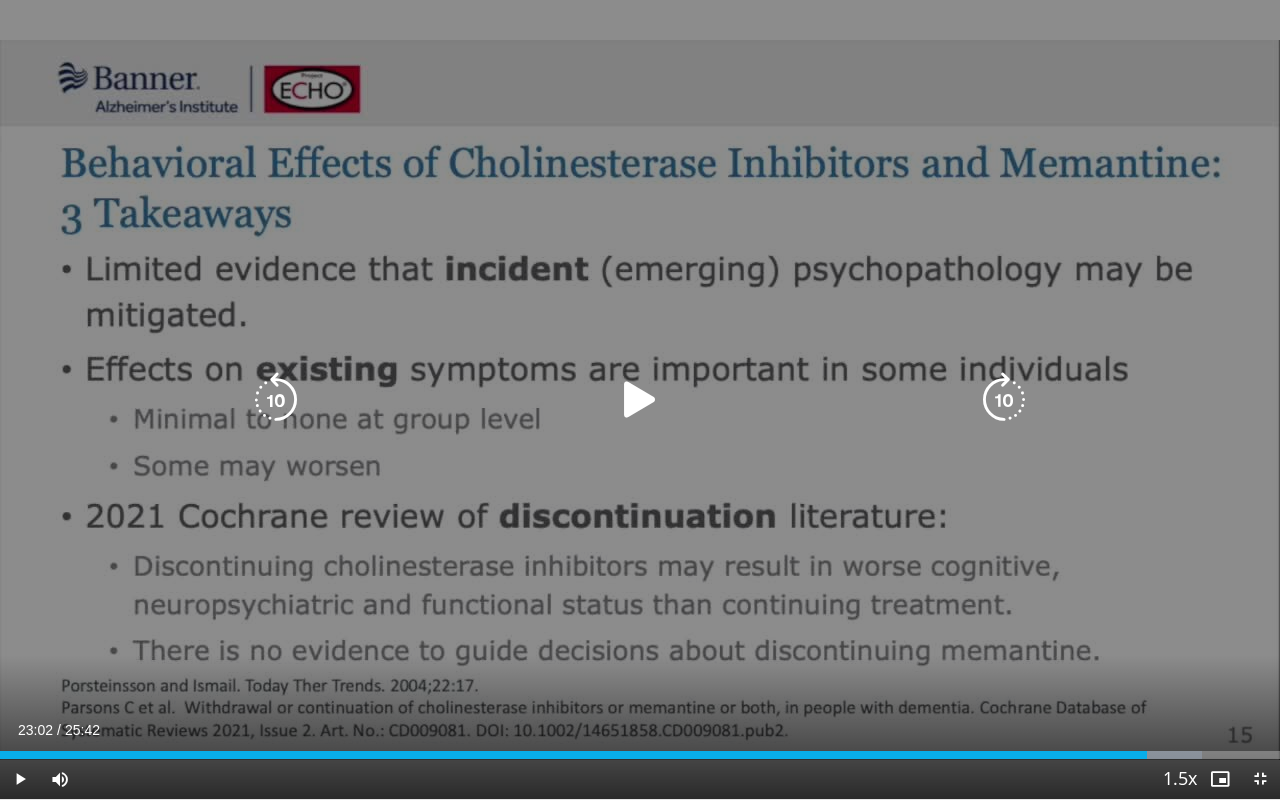 click at bounding box center [640, 400] 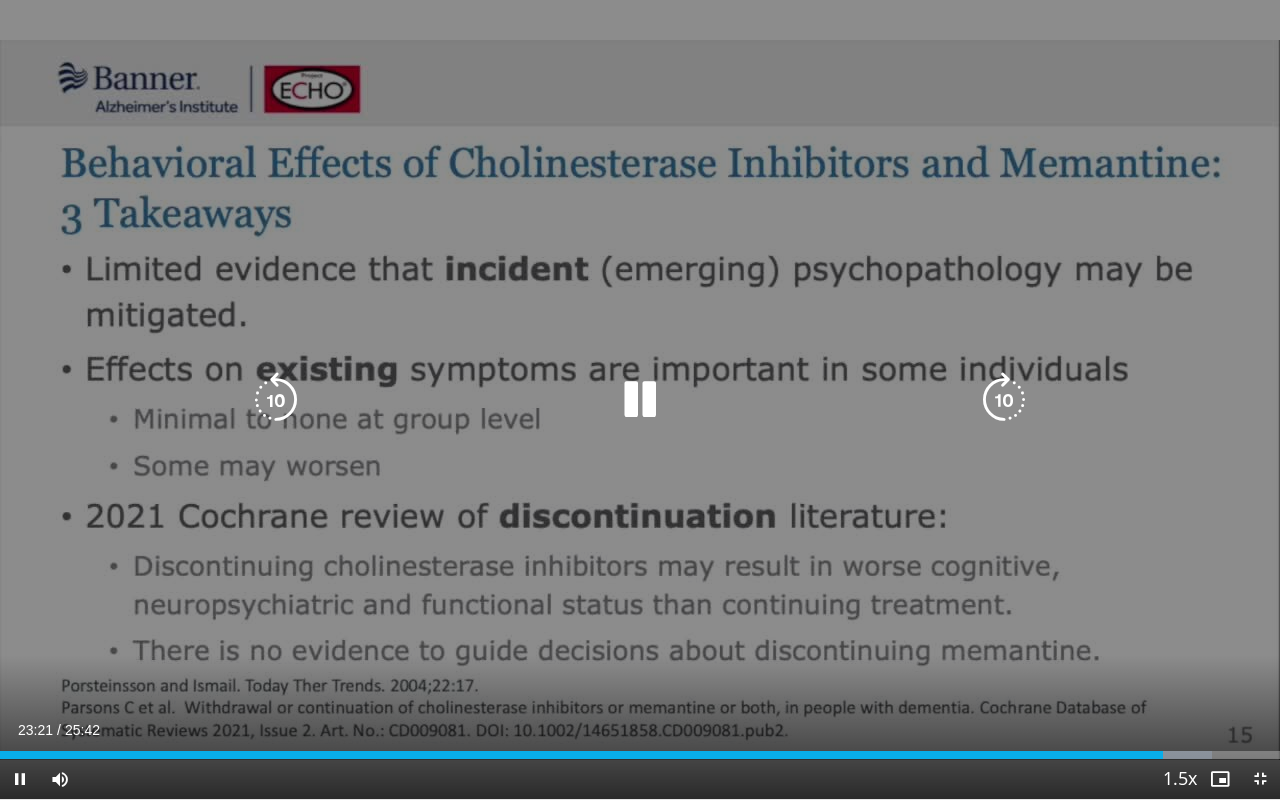 click at bounding box center (1004, 400) 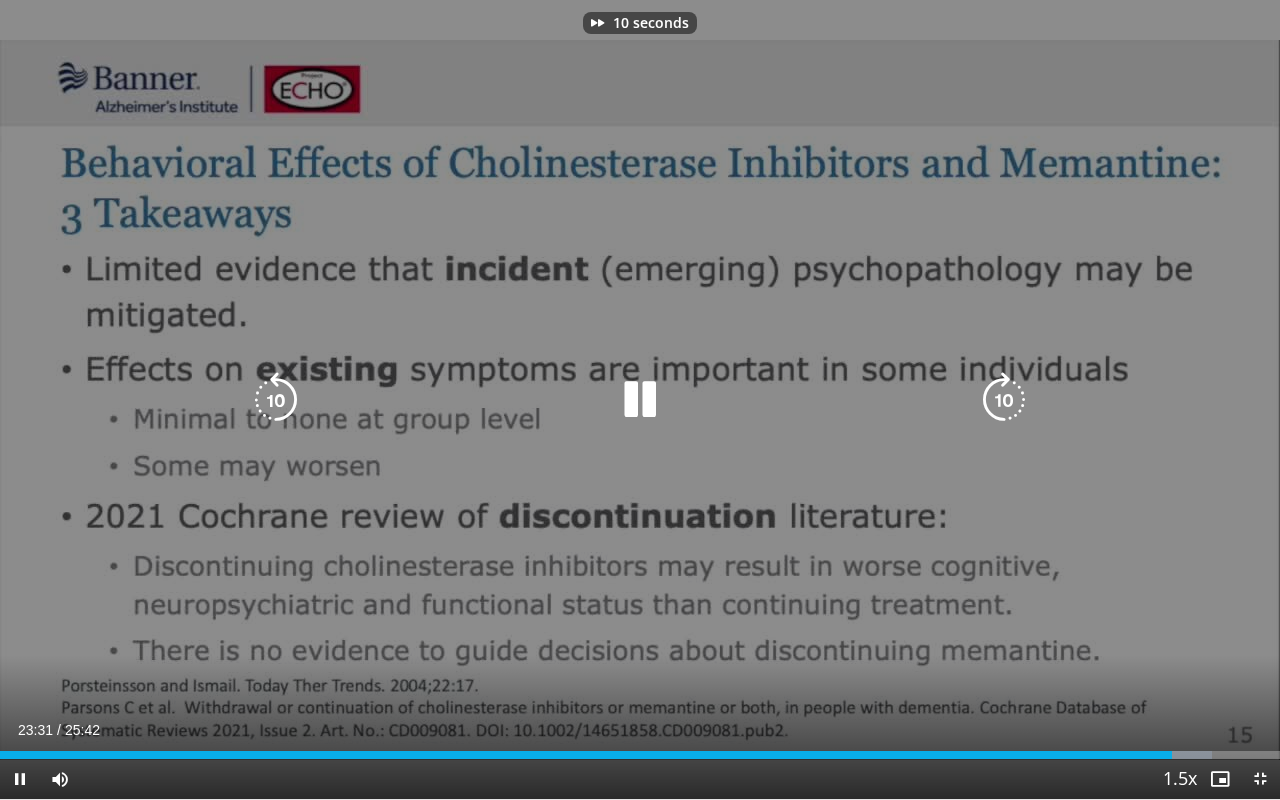 click at bounding box center (1004, 400) 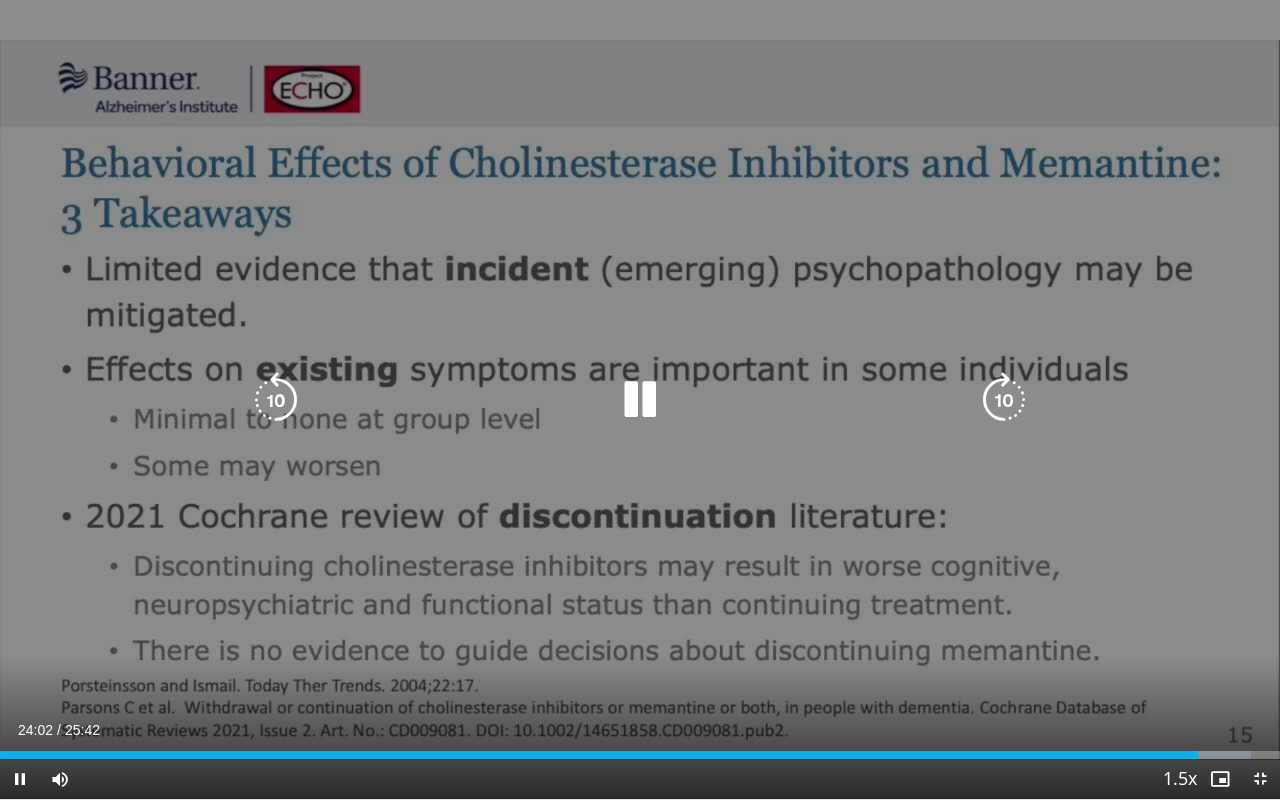 click at bounding box center (276, 400) 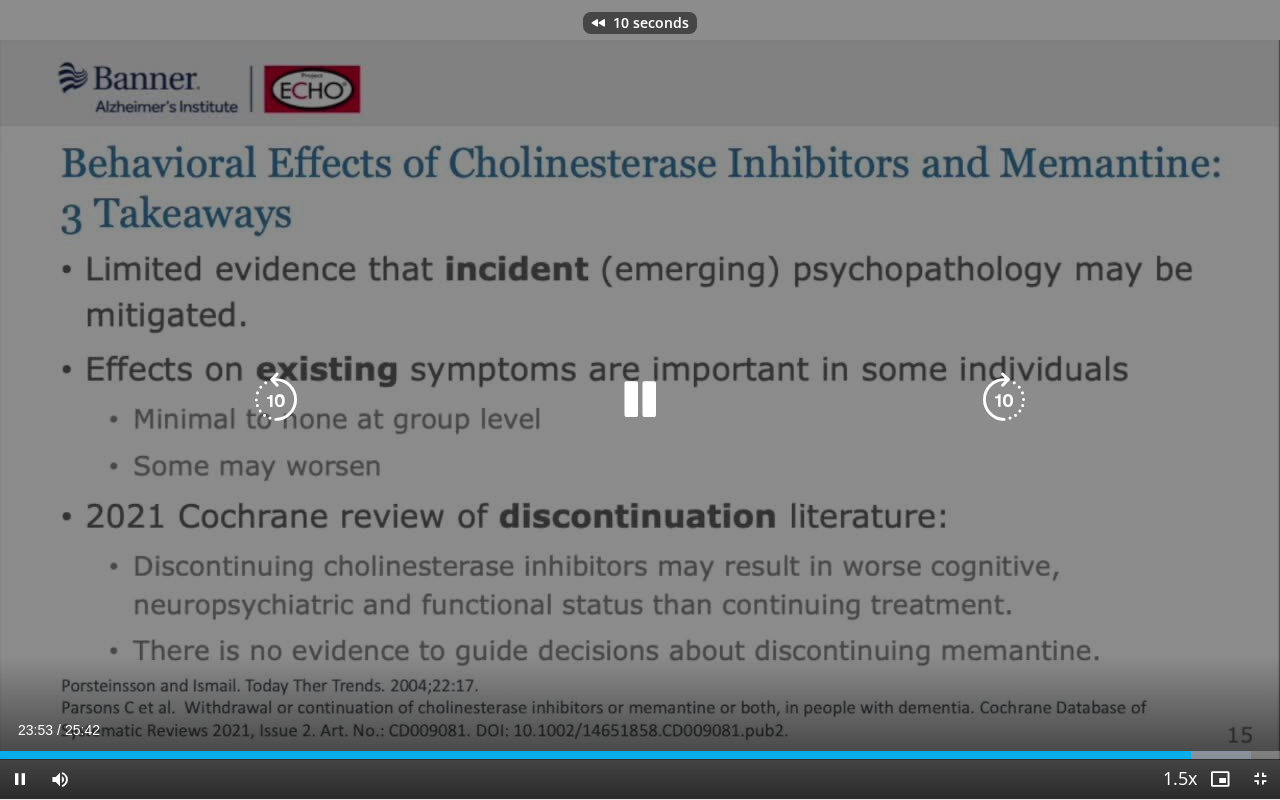 click at bounding box center [276, 400] 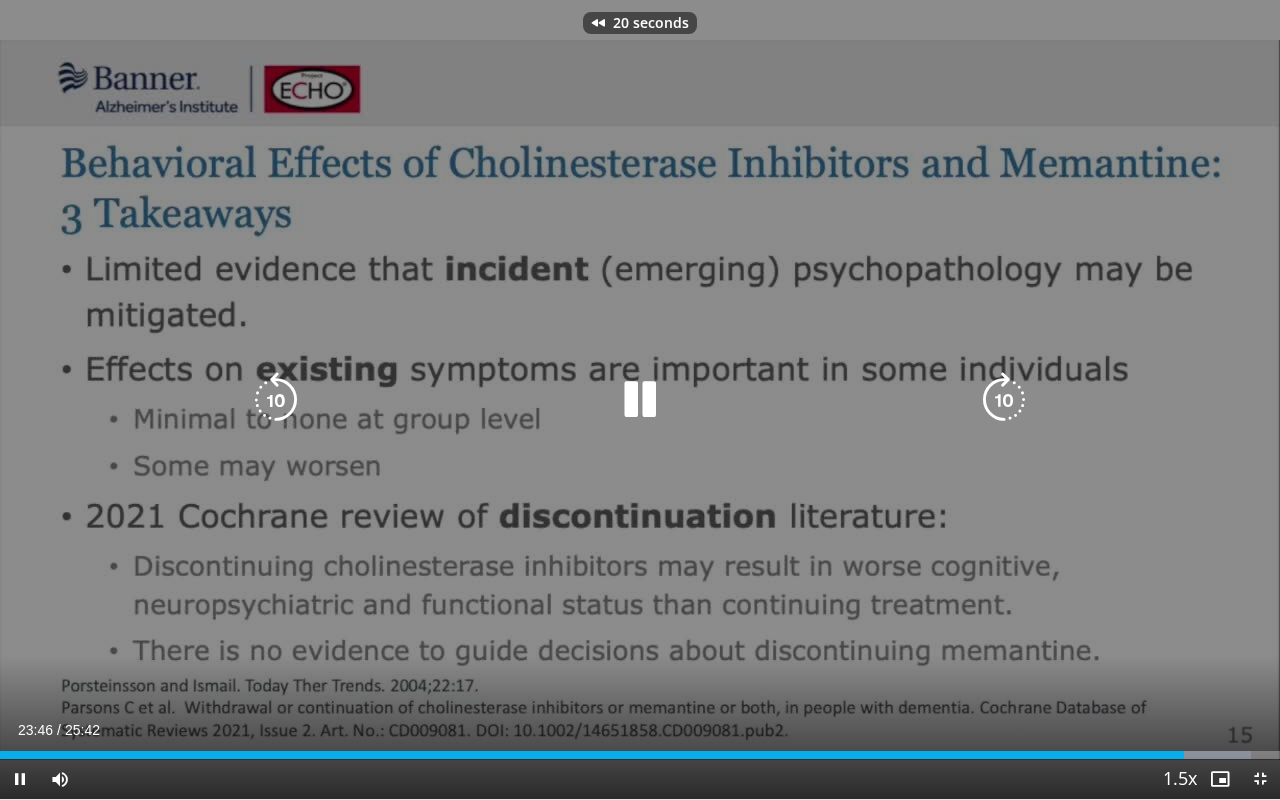 click at bounding box center [276, 400] 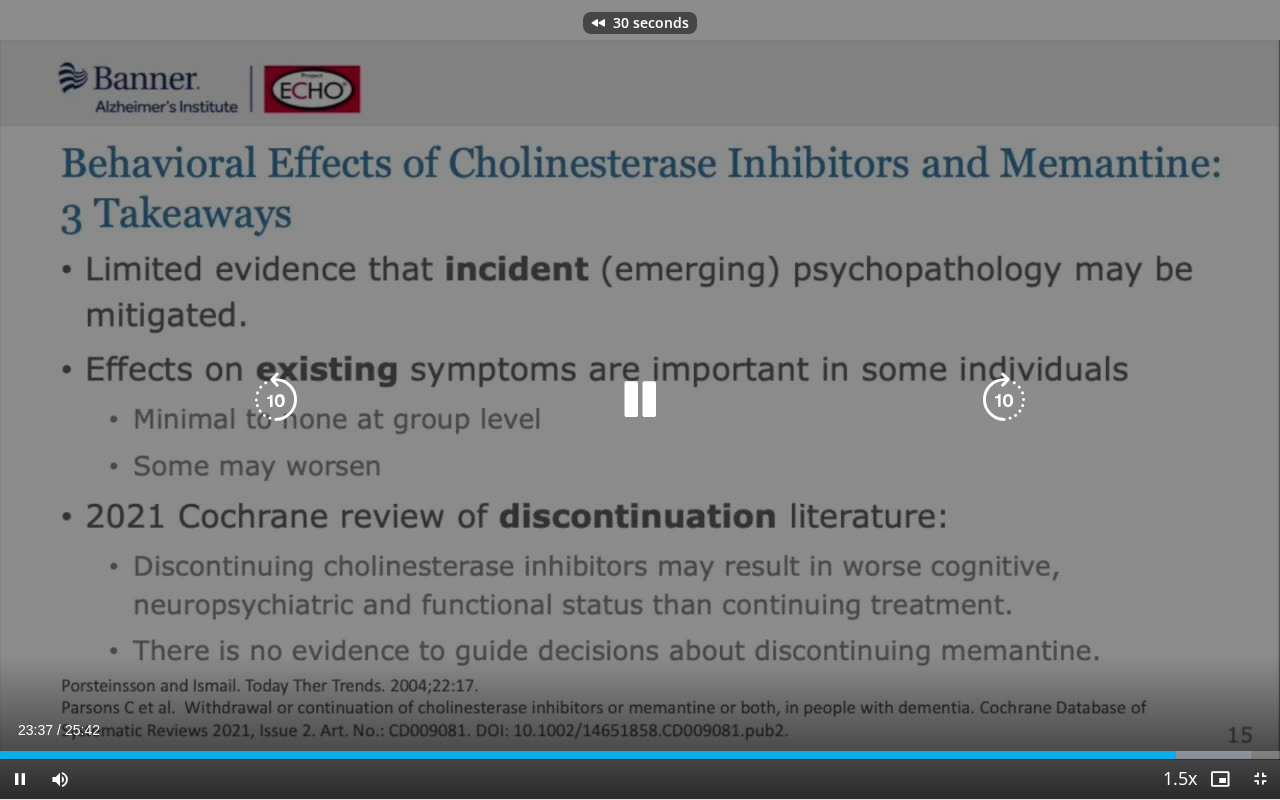 click at bounding box center (276, 400) 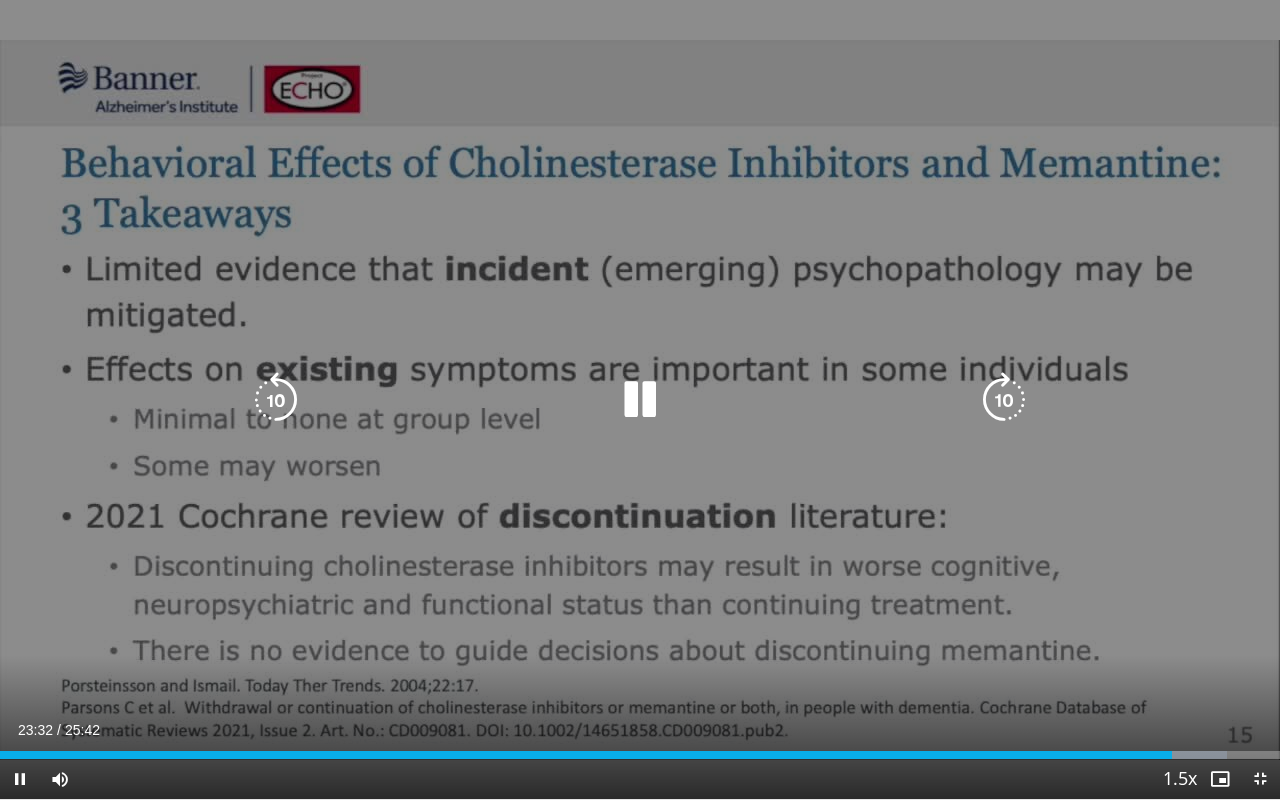 click at bounding box center (276, 400) 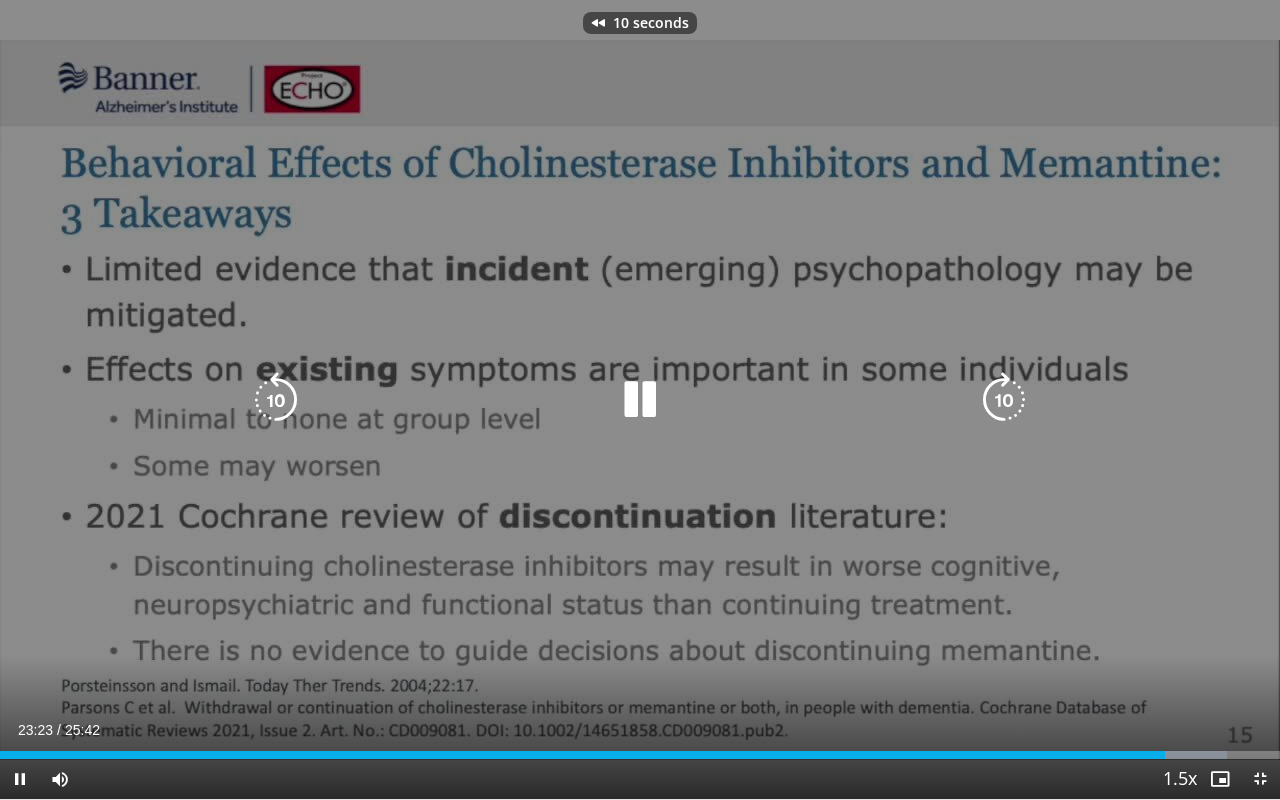 click at bounding box center (276, 400) 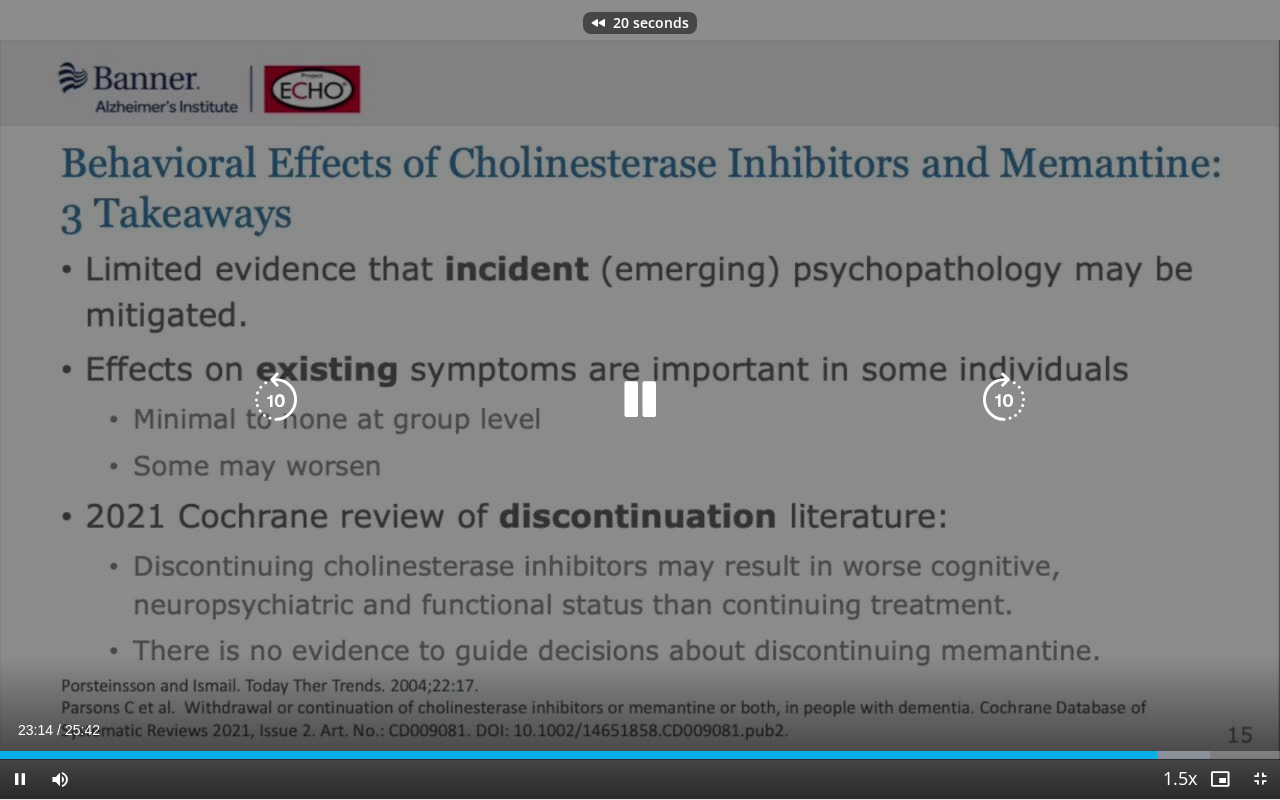 click at bounding box center [276, 400] 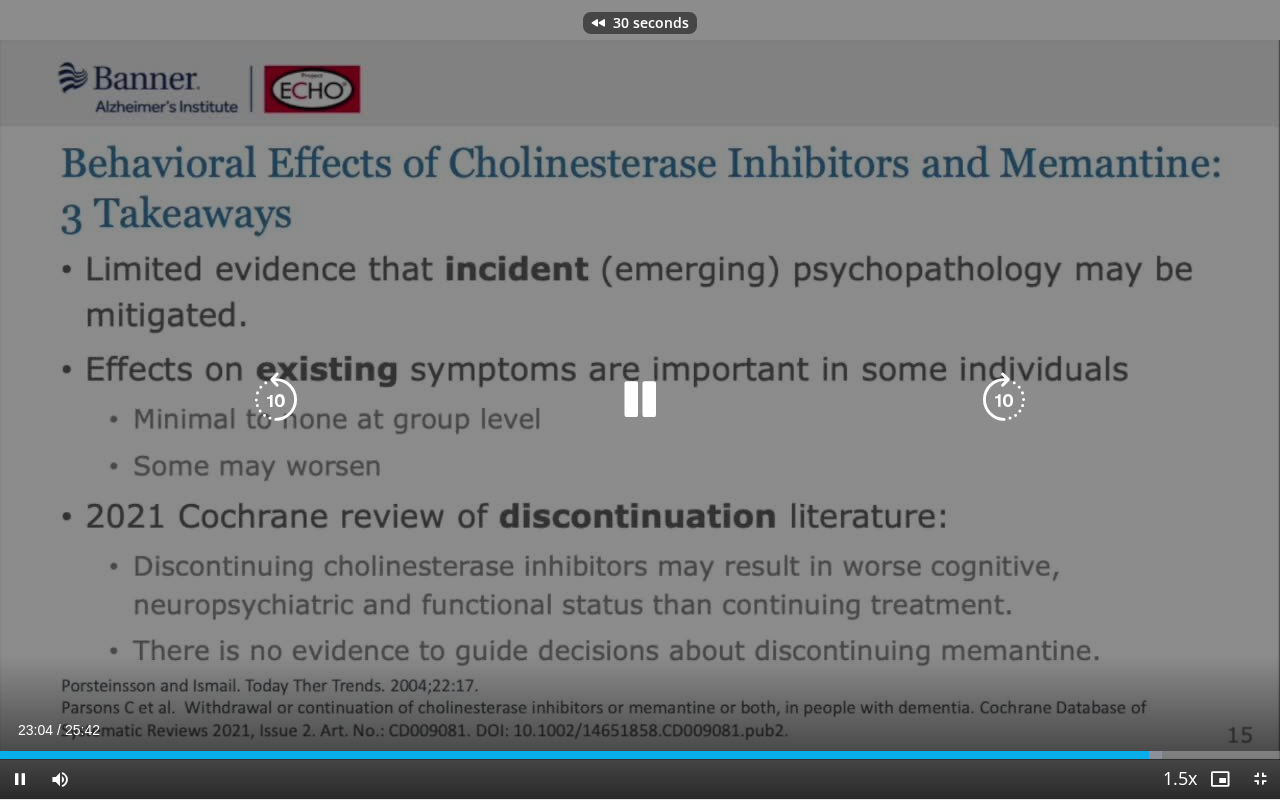 click at bounding box center [276, 400] 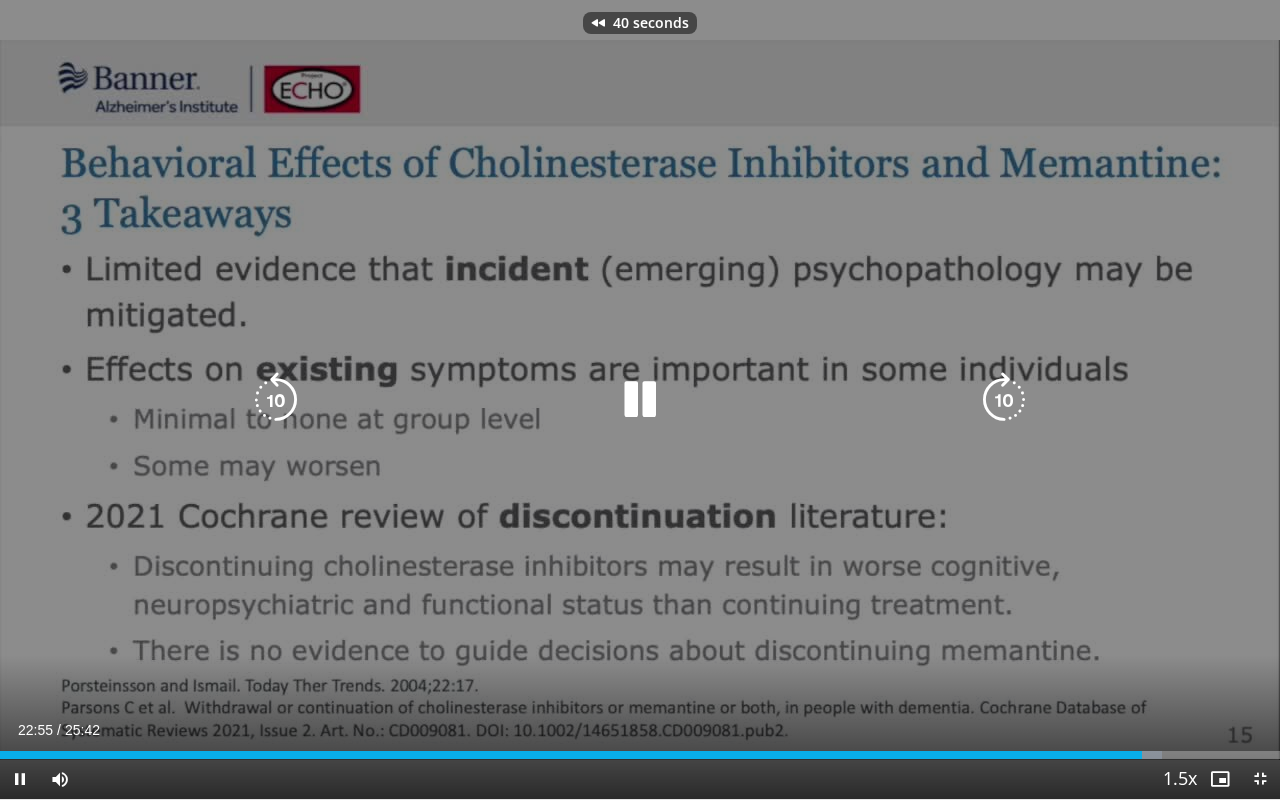 click at bounding box center [276, 400] 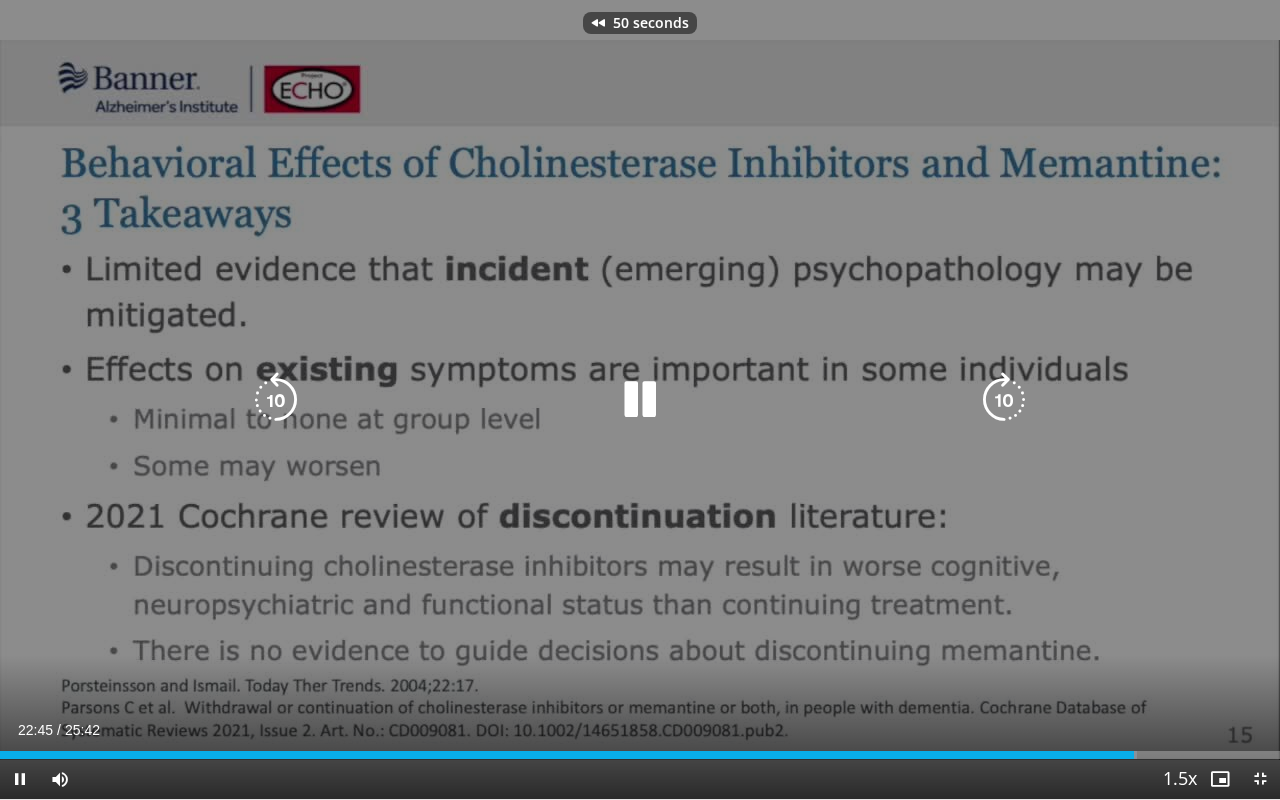 click at bounding box center [276, 400] 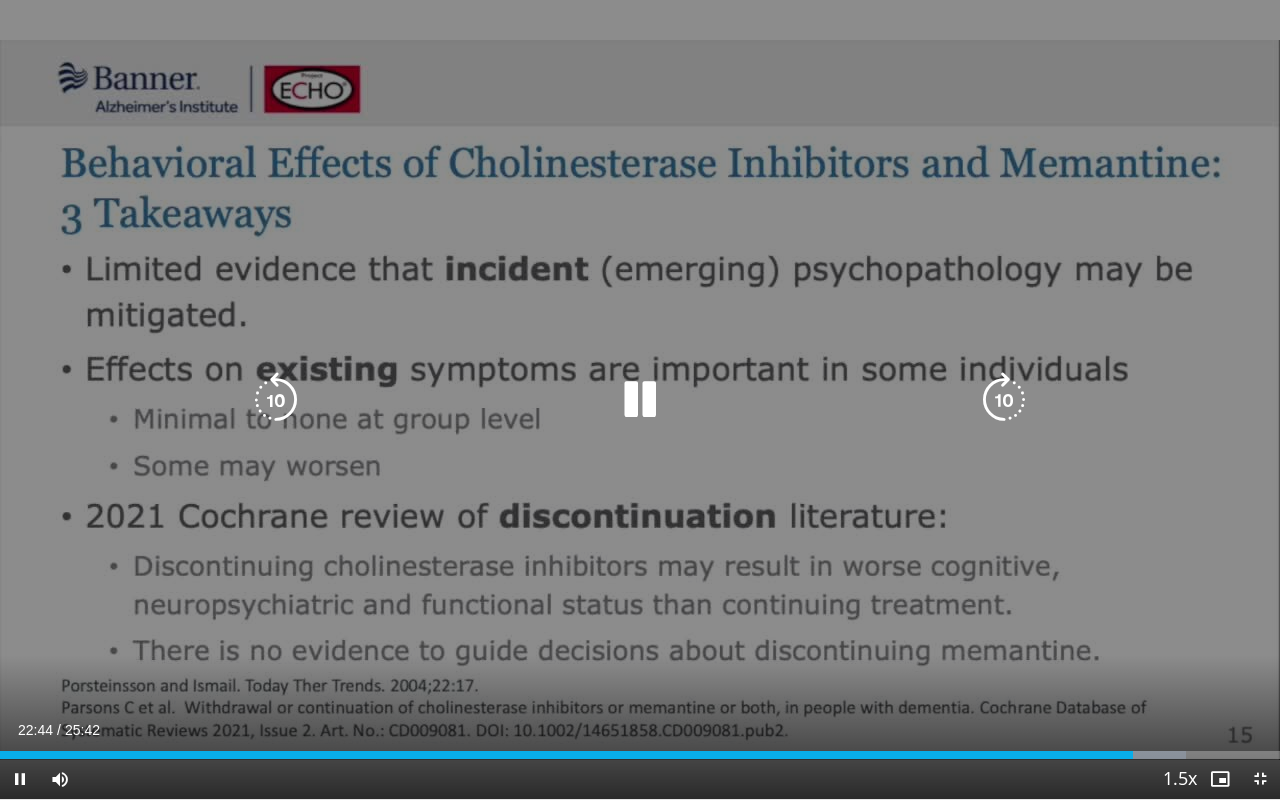 click at bounding box center (1004, 400) 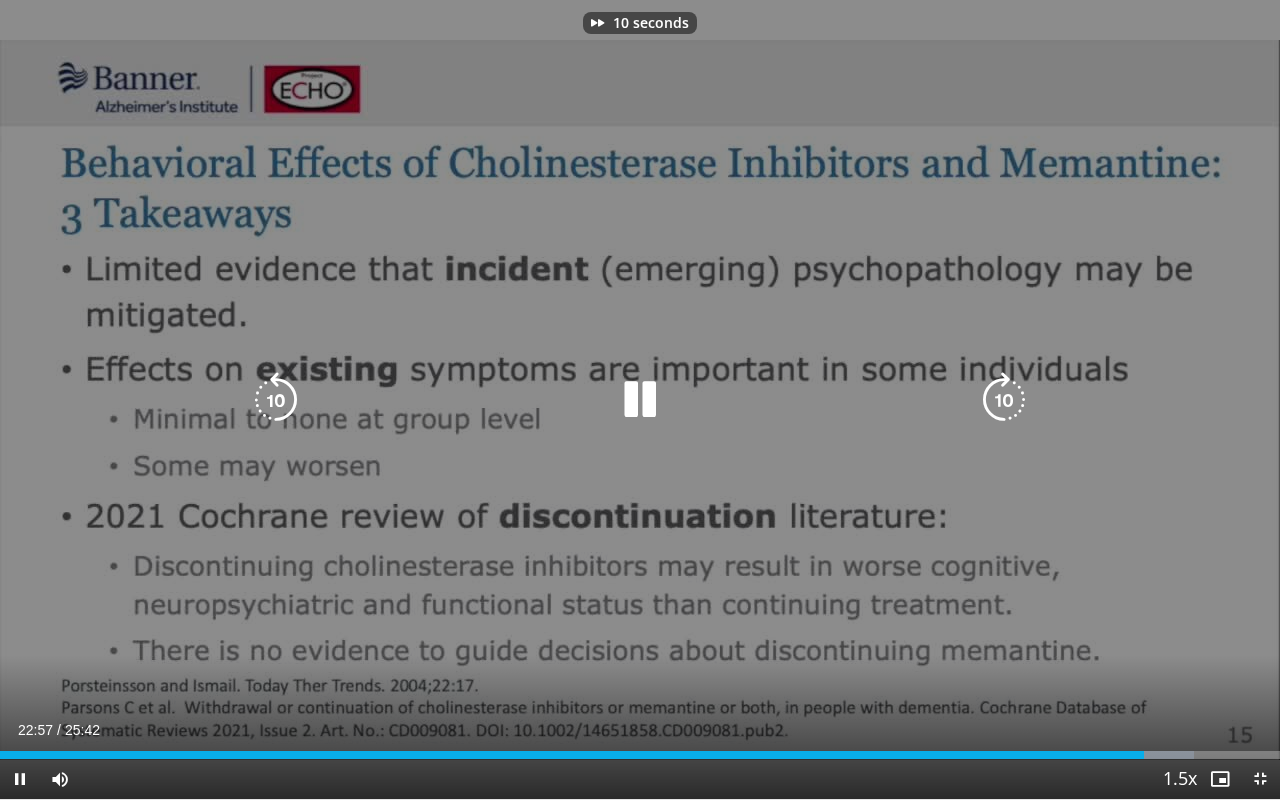 click at bounding box center [1004, 400] 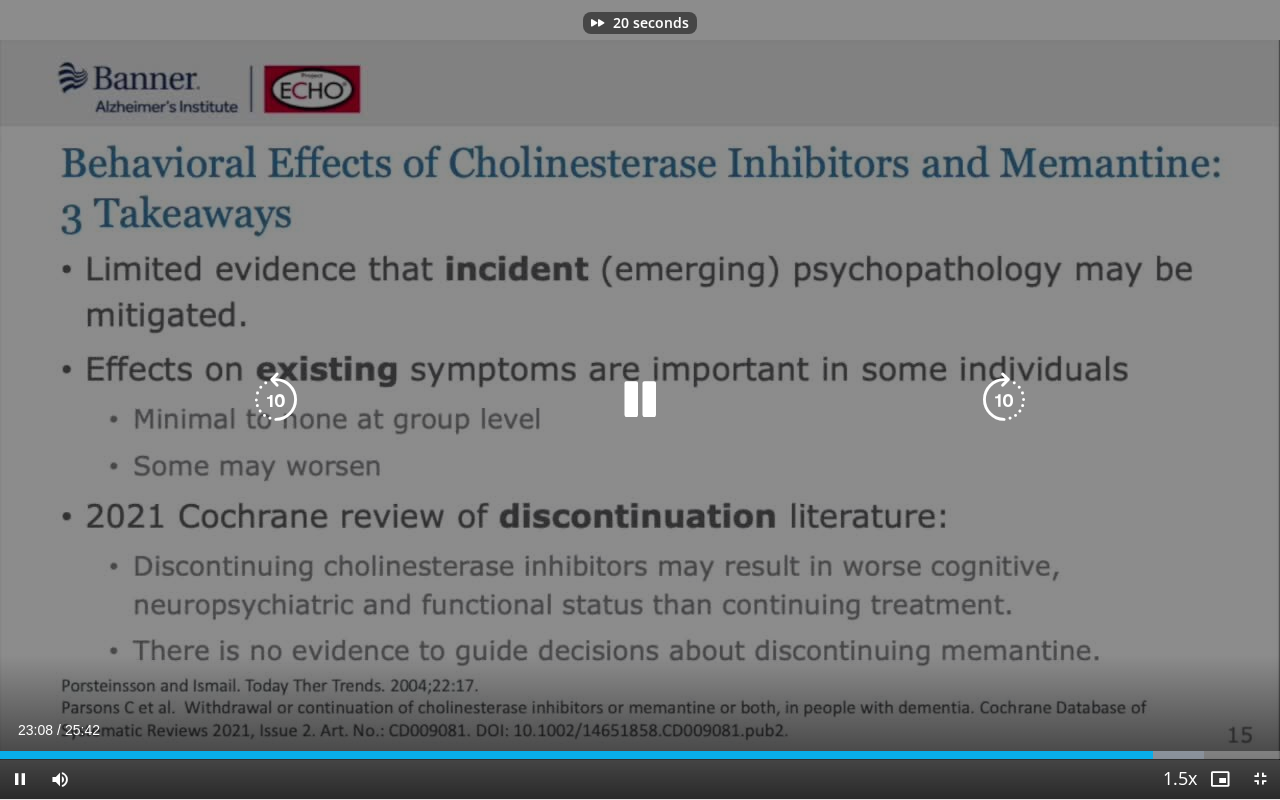 click at bounding box center [1004, 400] 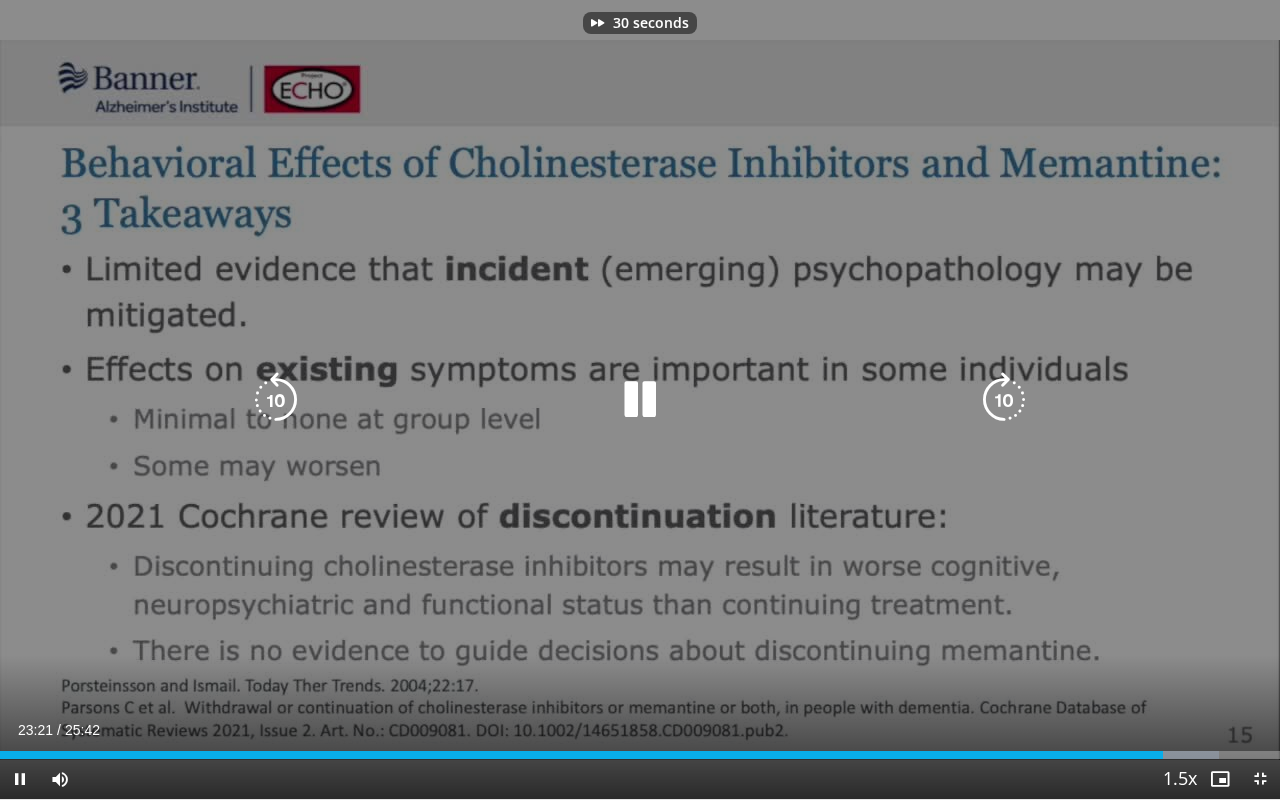 click at bounding box center [1004, 400] 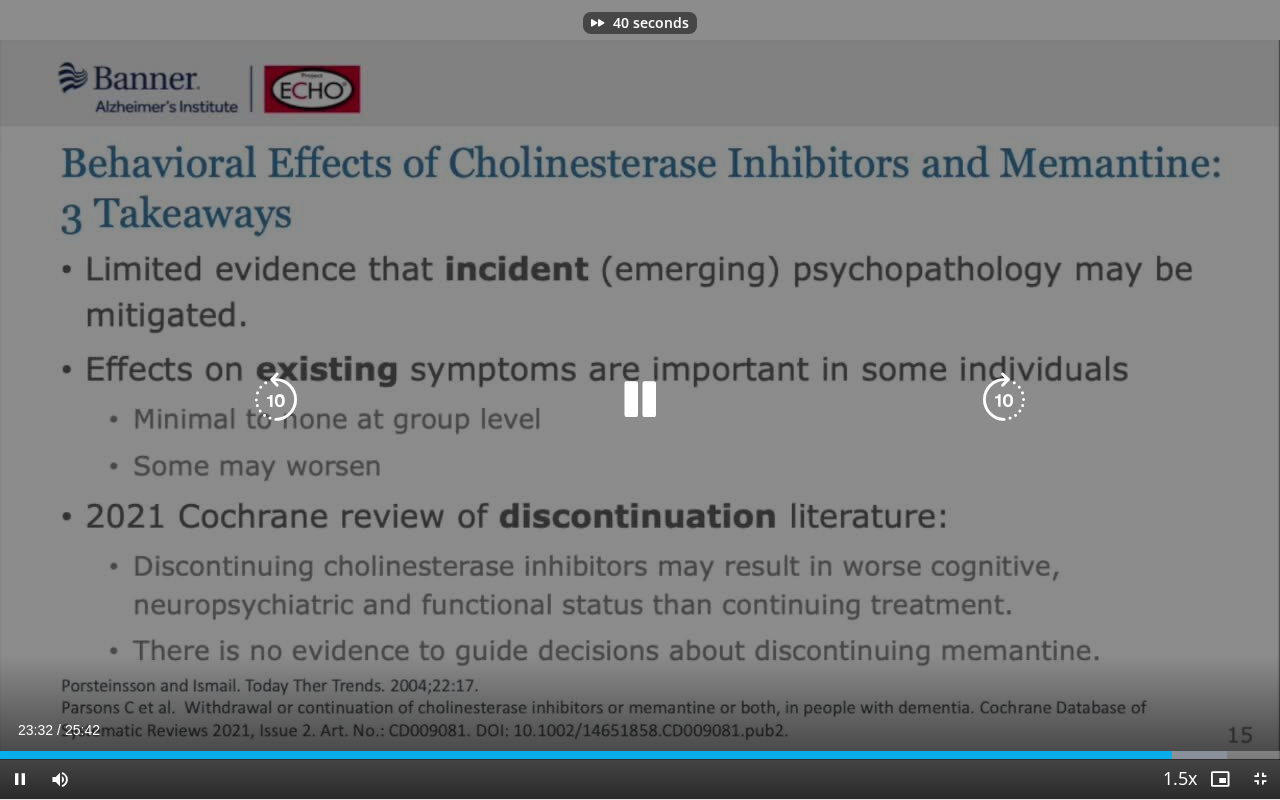 click at bounding box center (1004, 400) 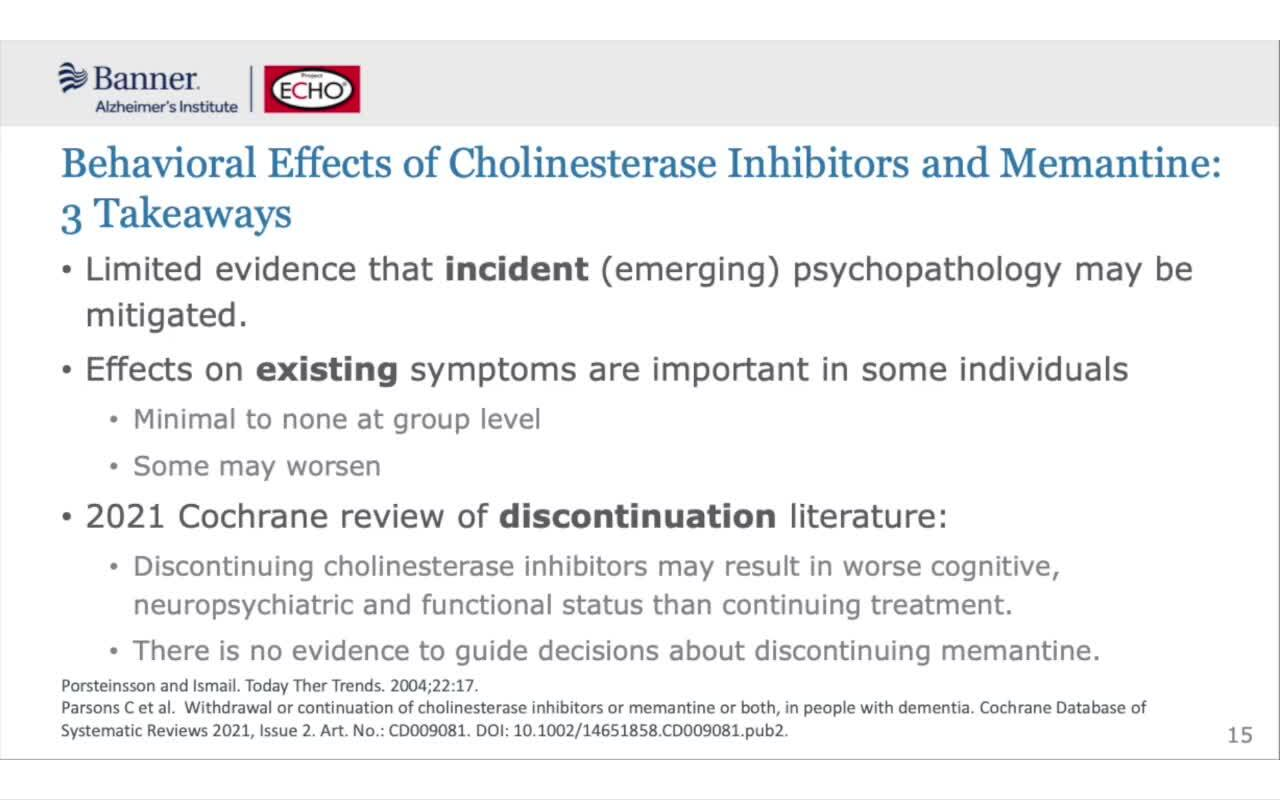 click on "50 seconds
Tap to unmute" at bounding box center [640, 399] 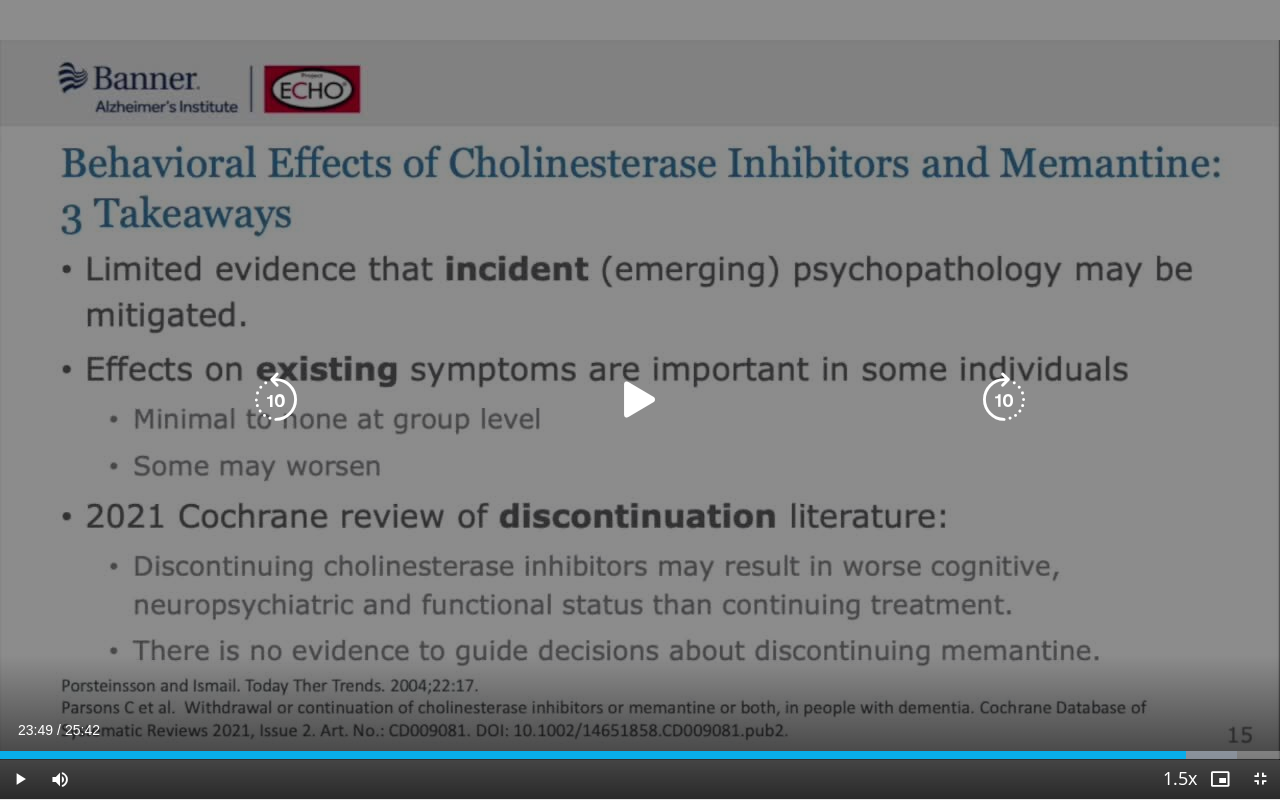 click at bounding box center [640, 400] 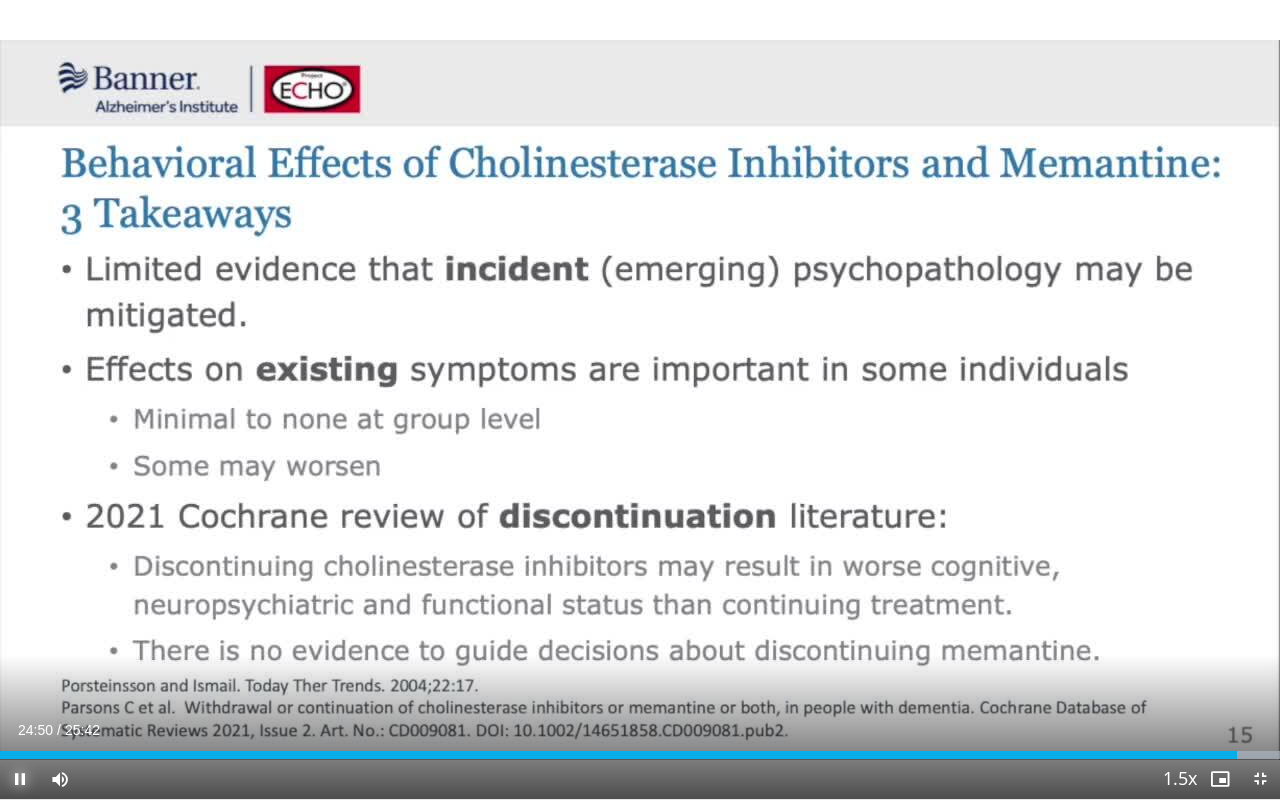 click at bounding box center [20, 779] 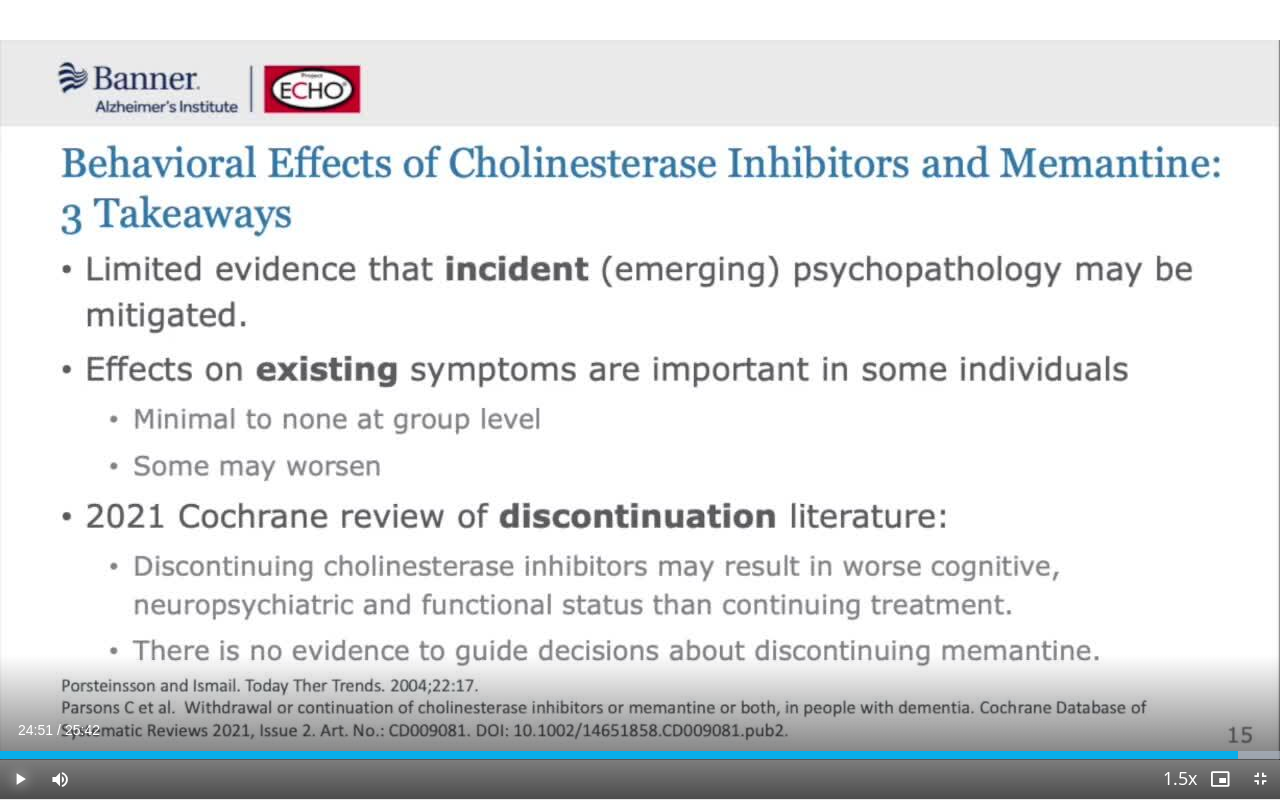 click at bounding box center (20, 779) 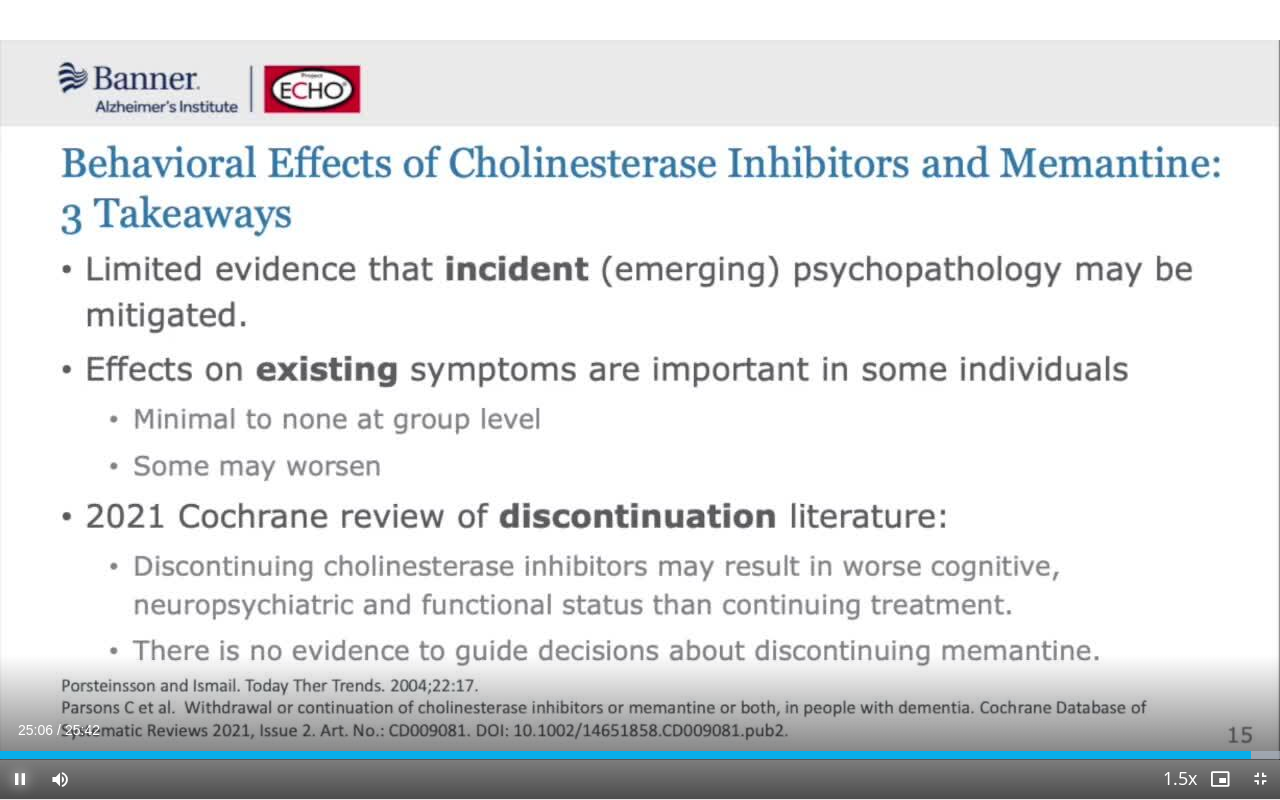 click at bounding box center [20, 779] 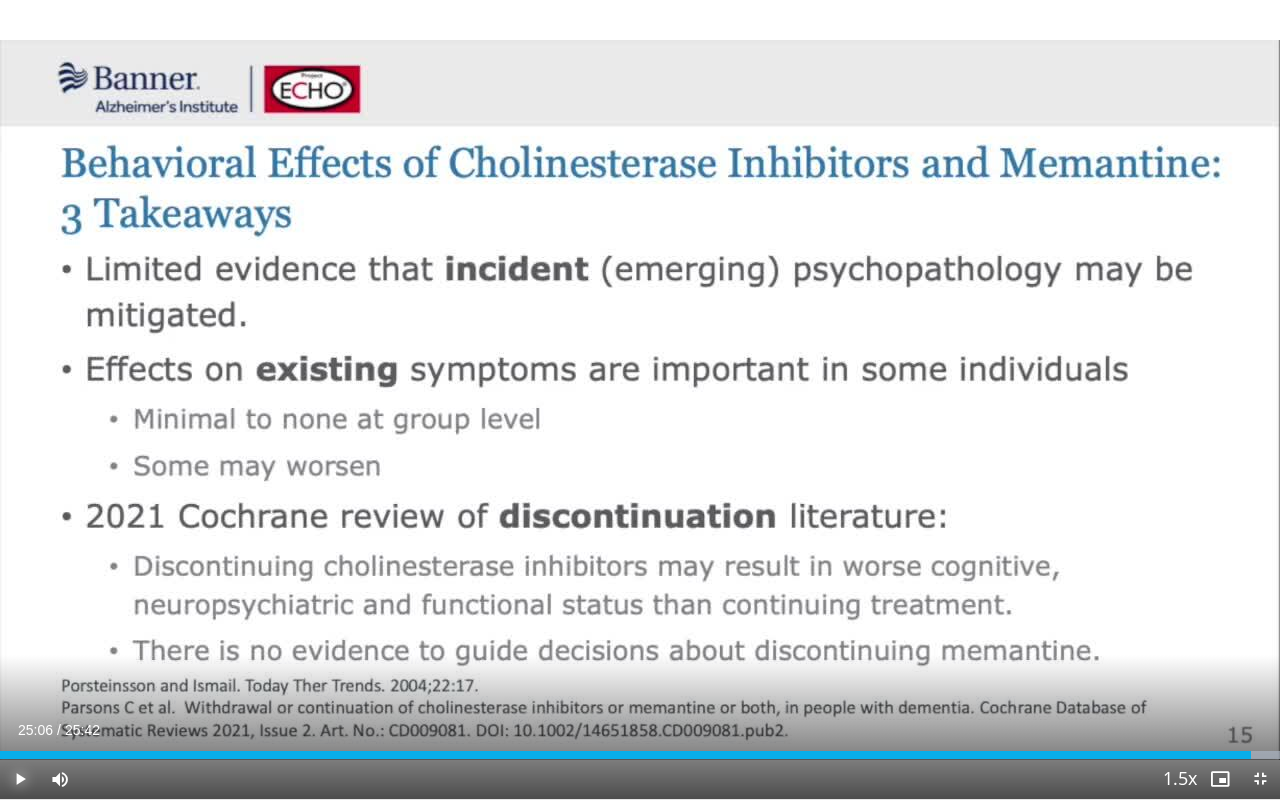 click at bounding box center [20, 779] 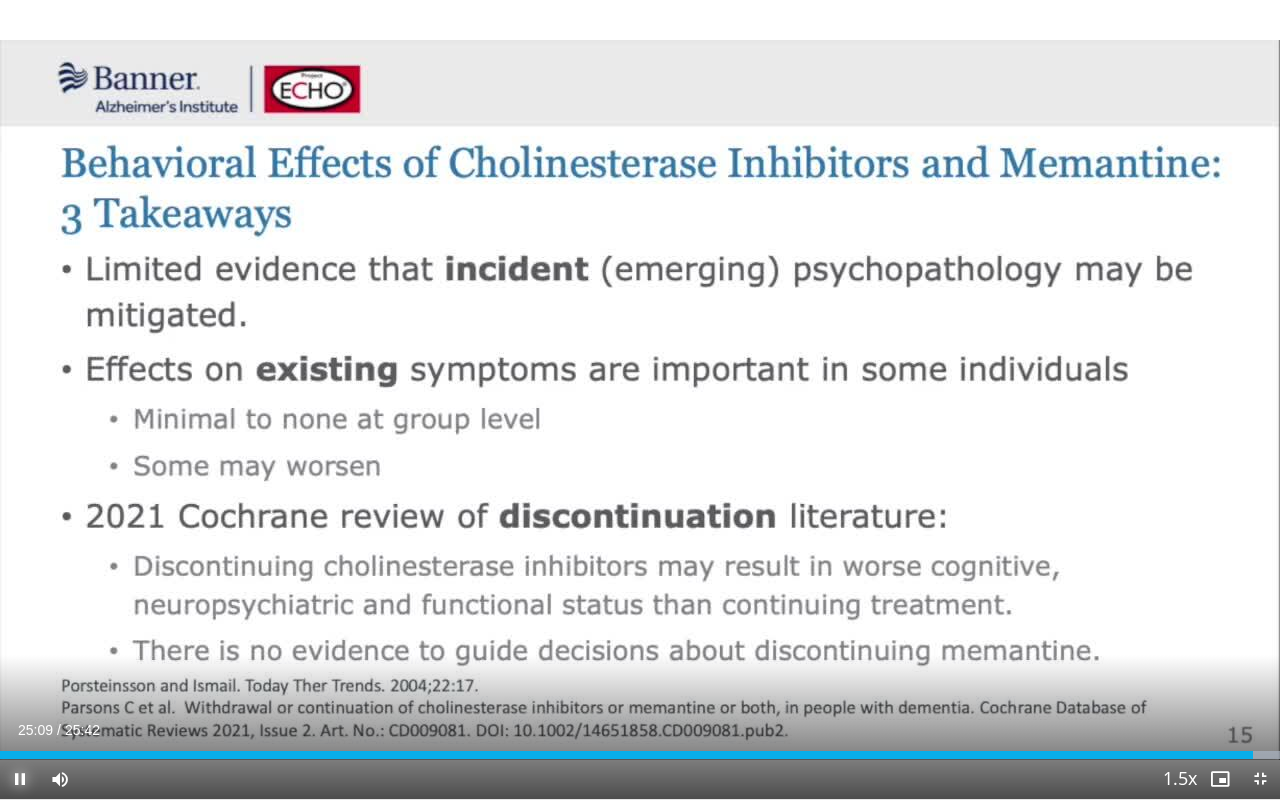 click at bounding box center (20, 779) 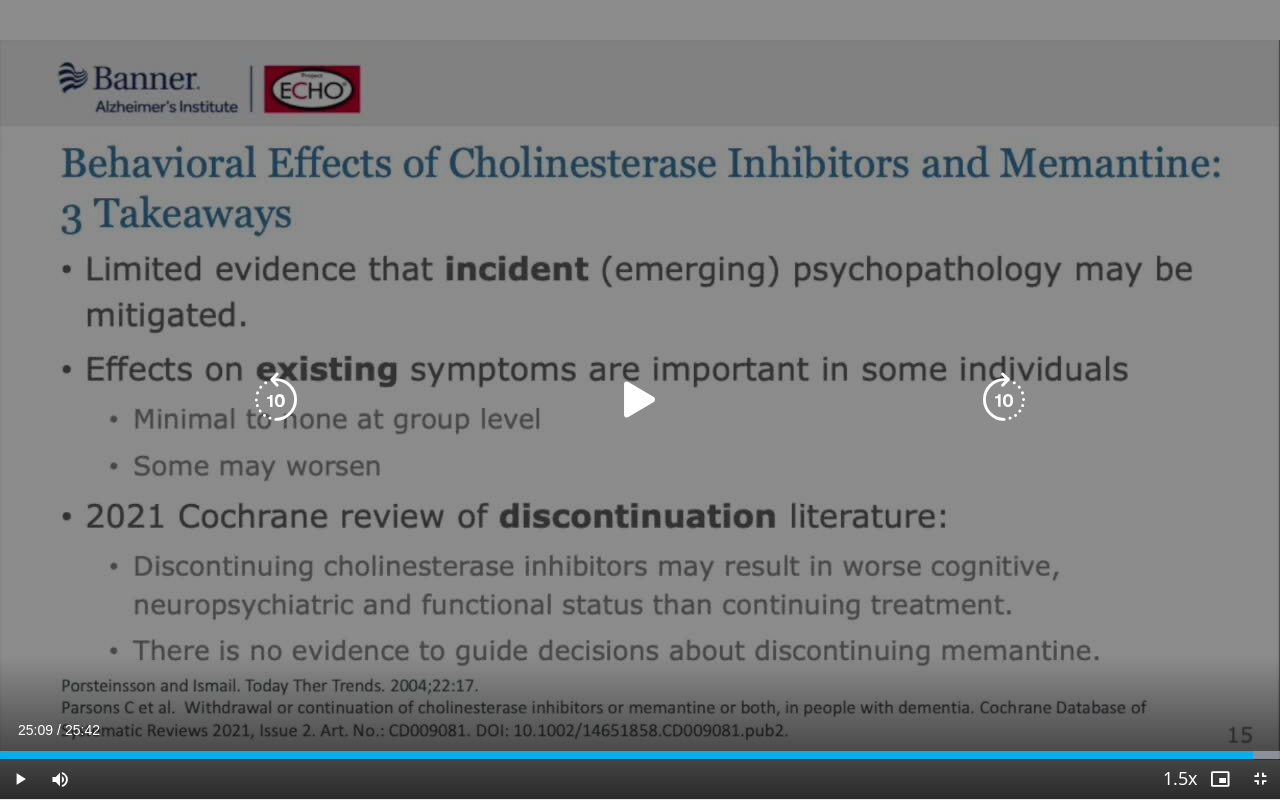 click at bounding box center [640, 400] 